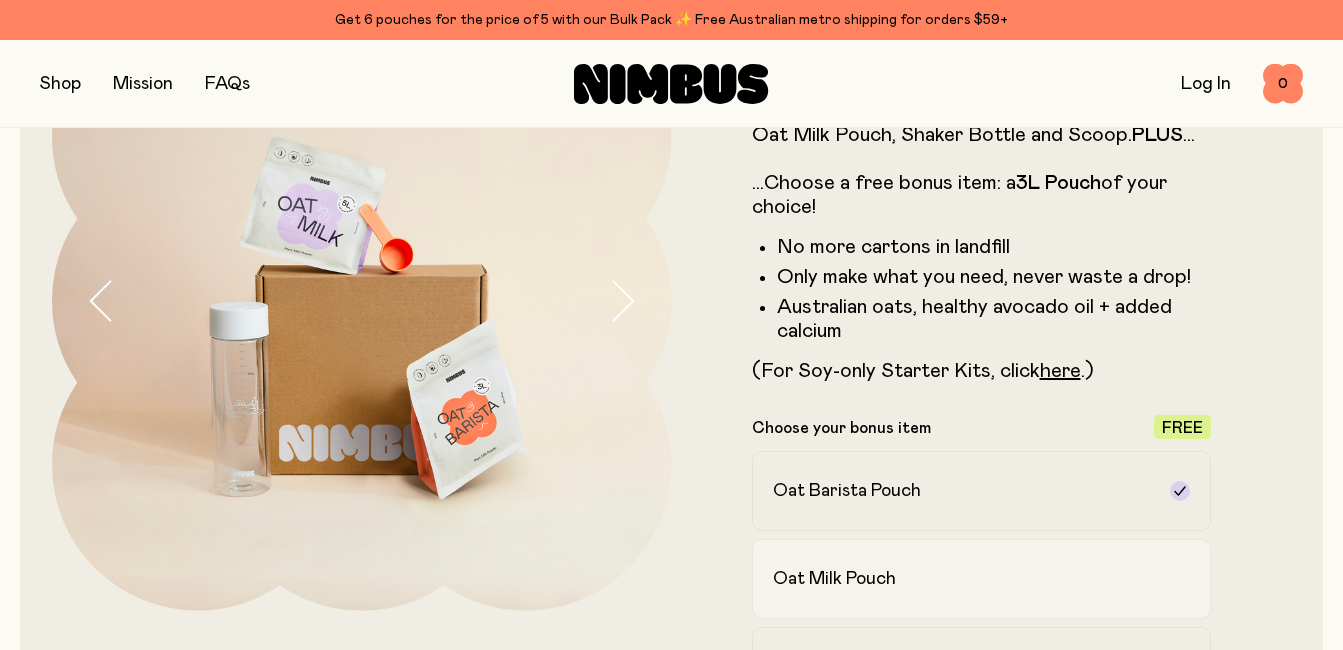 scroll, scrollTop: 200, scrollLeft: 0, axis: vertical 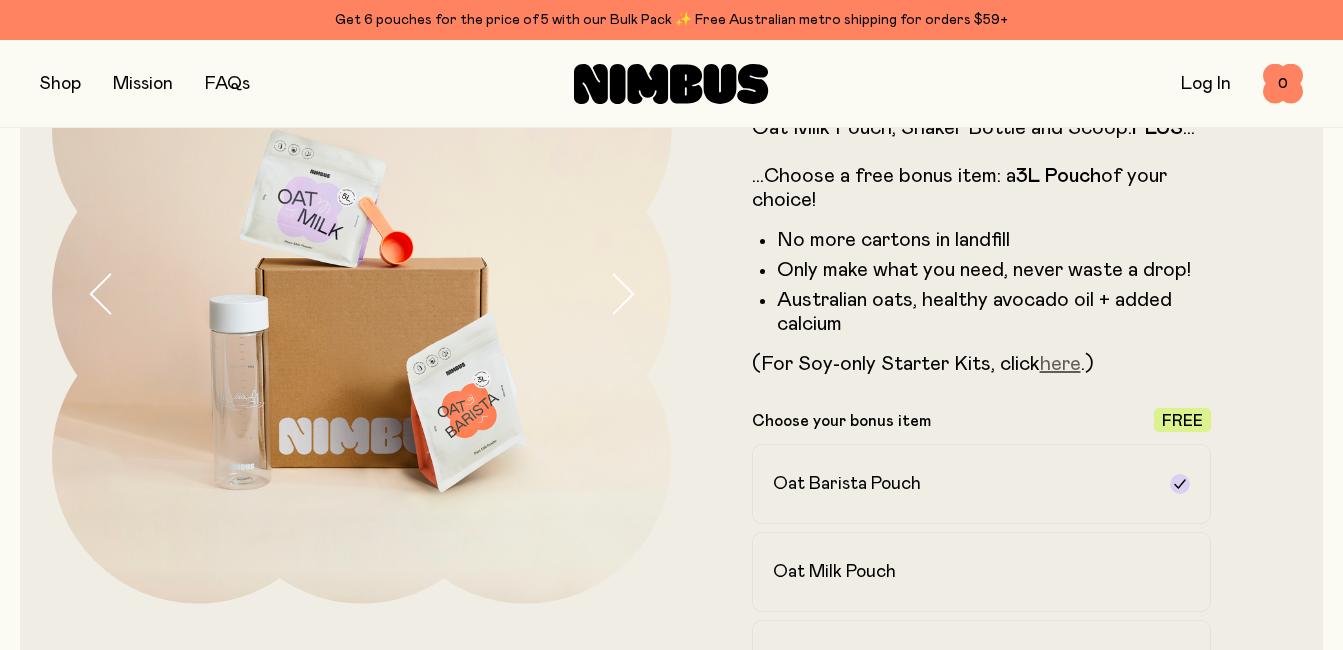 click on "here" at bounding box center [1060, 364] 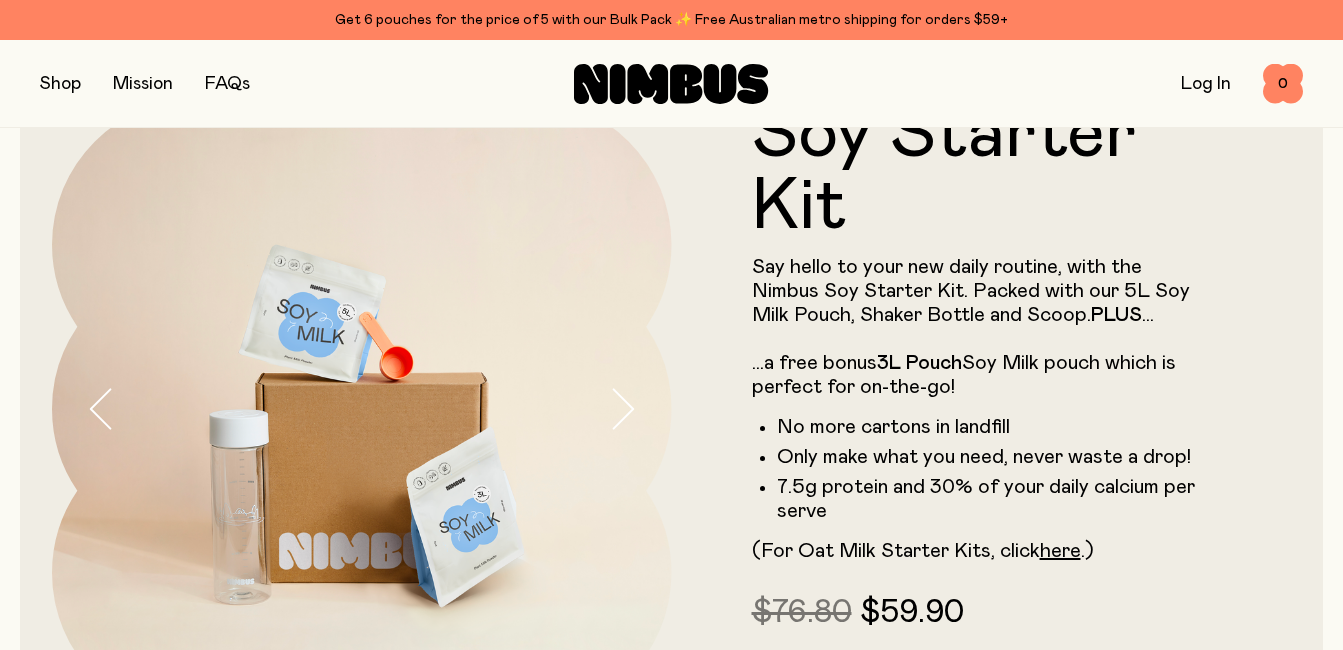 scroll, scrollTop: 200, scrollLeft: 0, axis: vertical 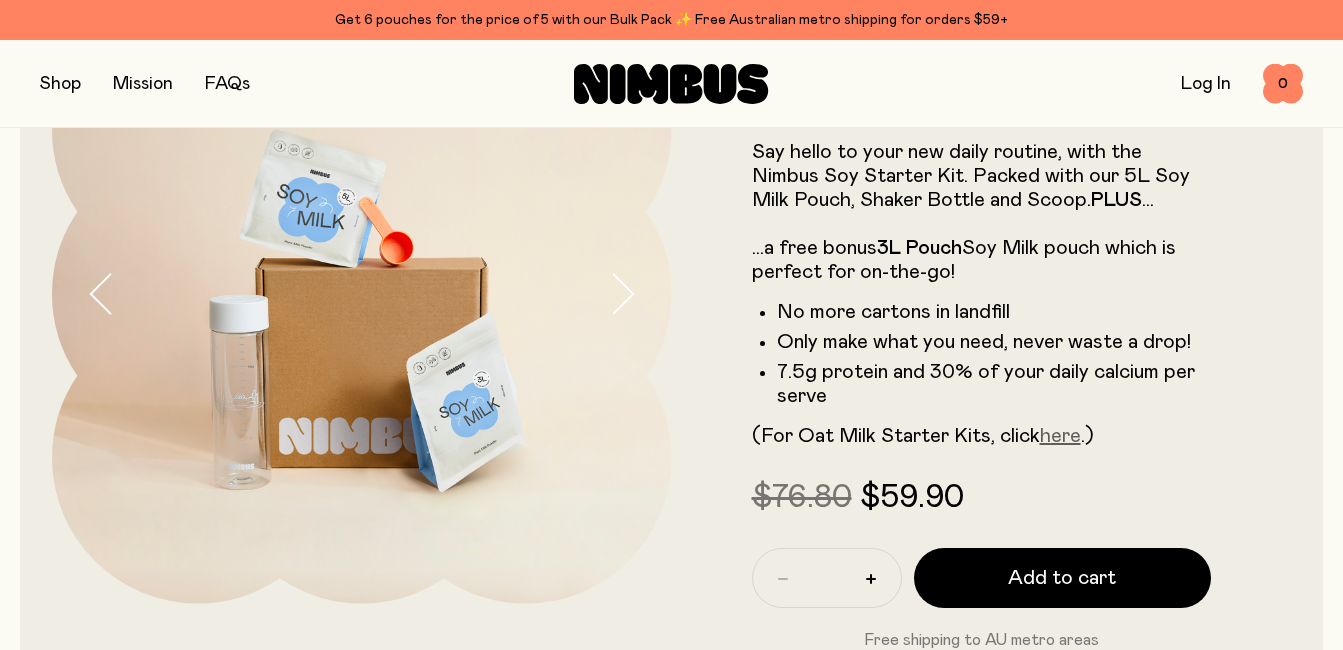 click on "here" at bounding box center [1060, 436] 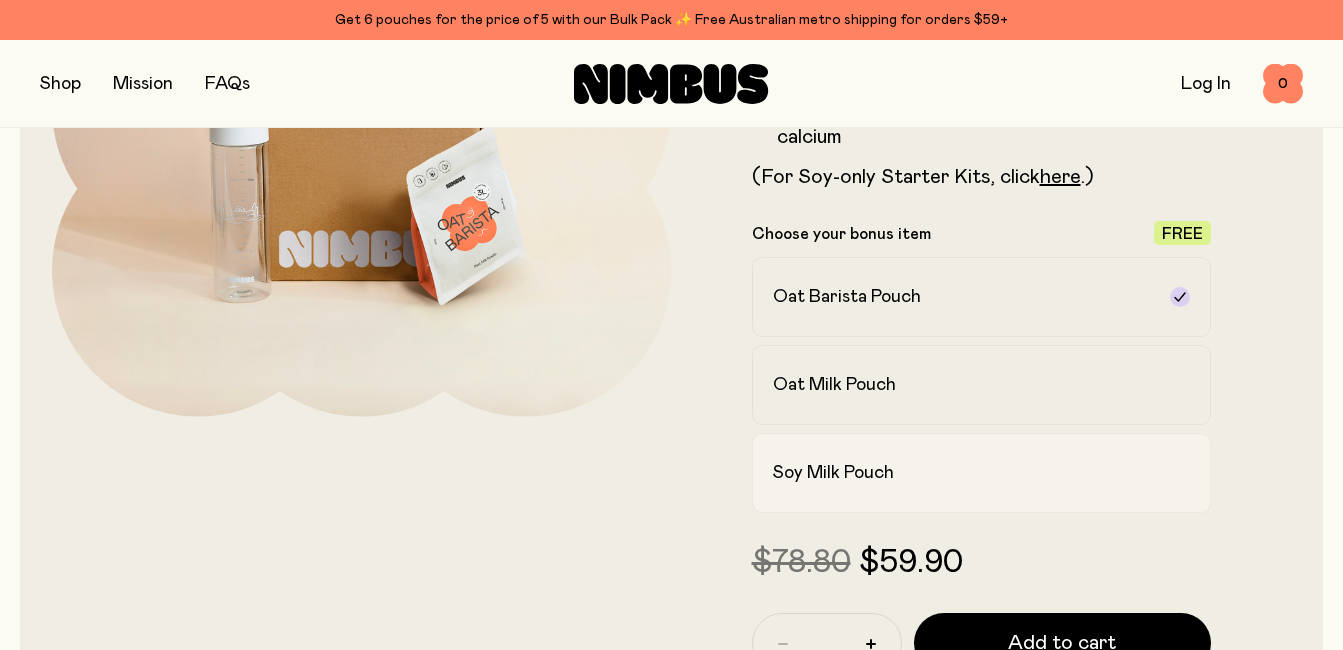 scroll, scrollTop: 500, scrollLeft: 0, axis: vertical 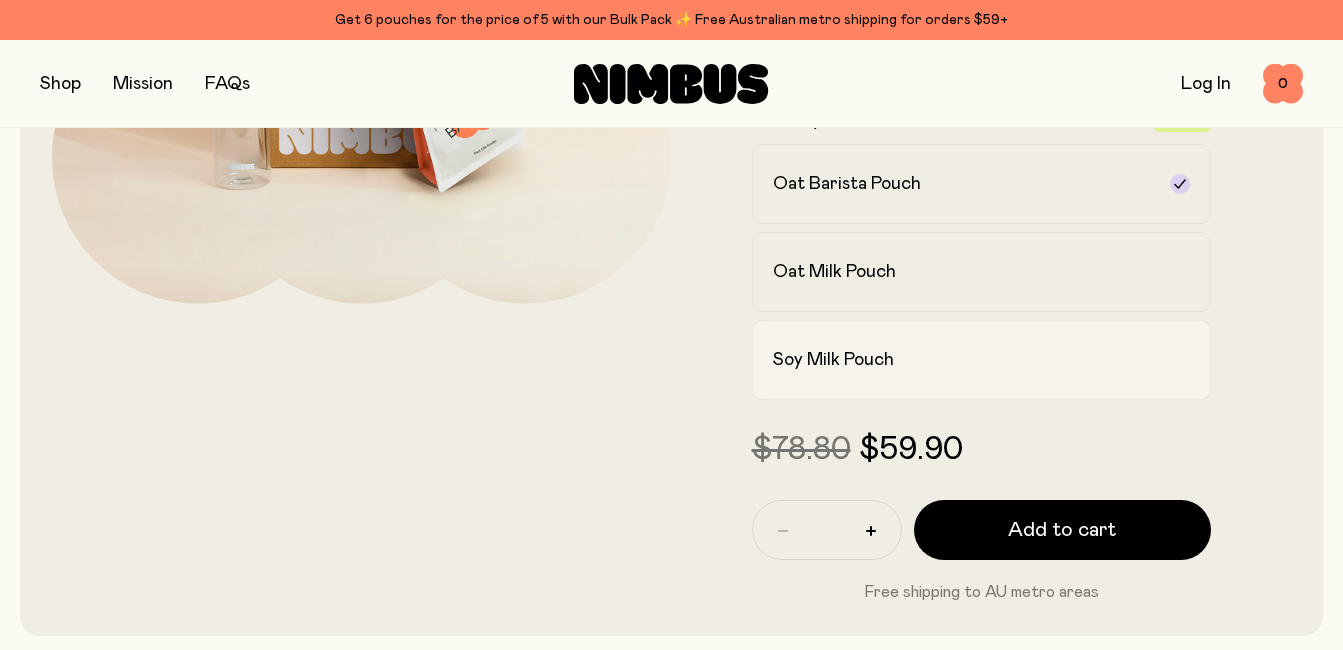 click on "Soy Milk Pouch" at bounding box center [833, 360] 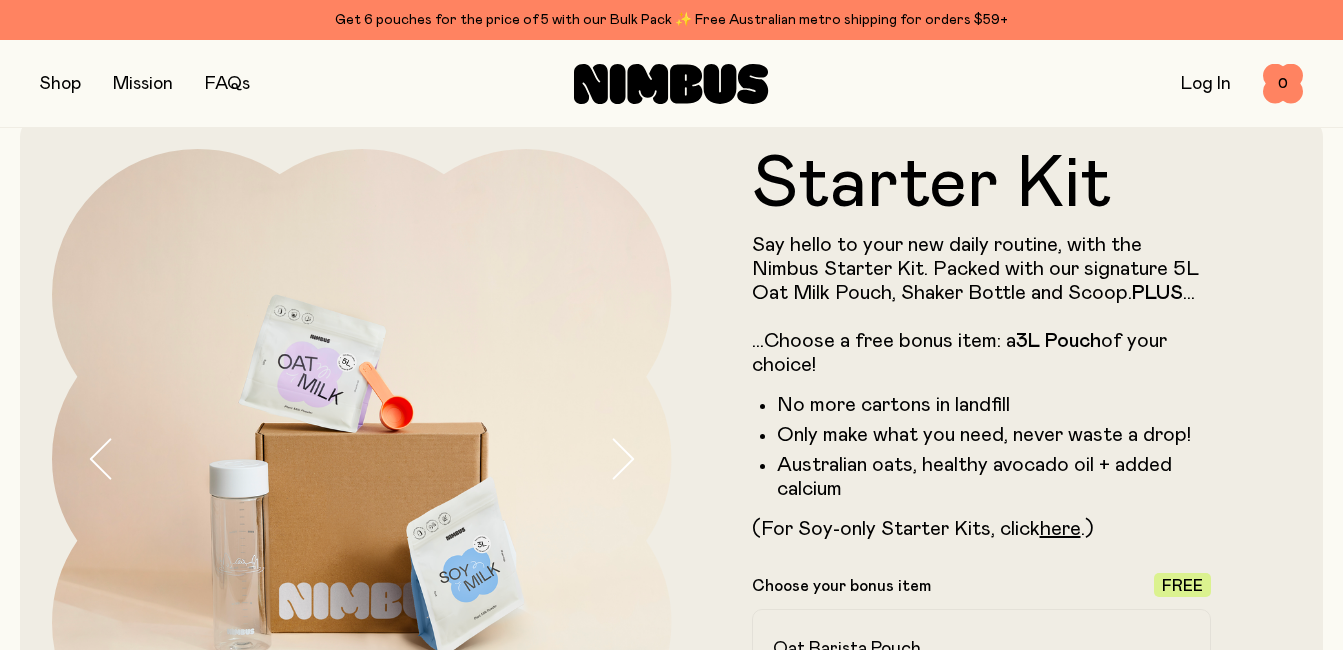 scroll, scrollTop: 0, scrollLeft: 0, axis: both 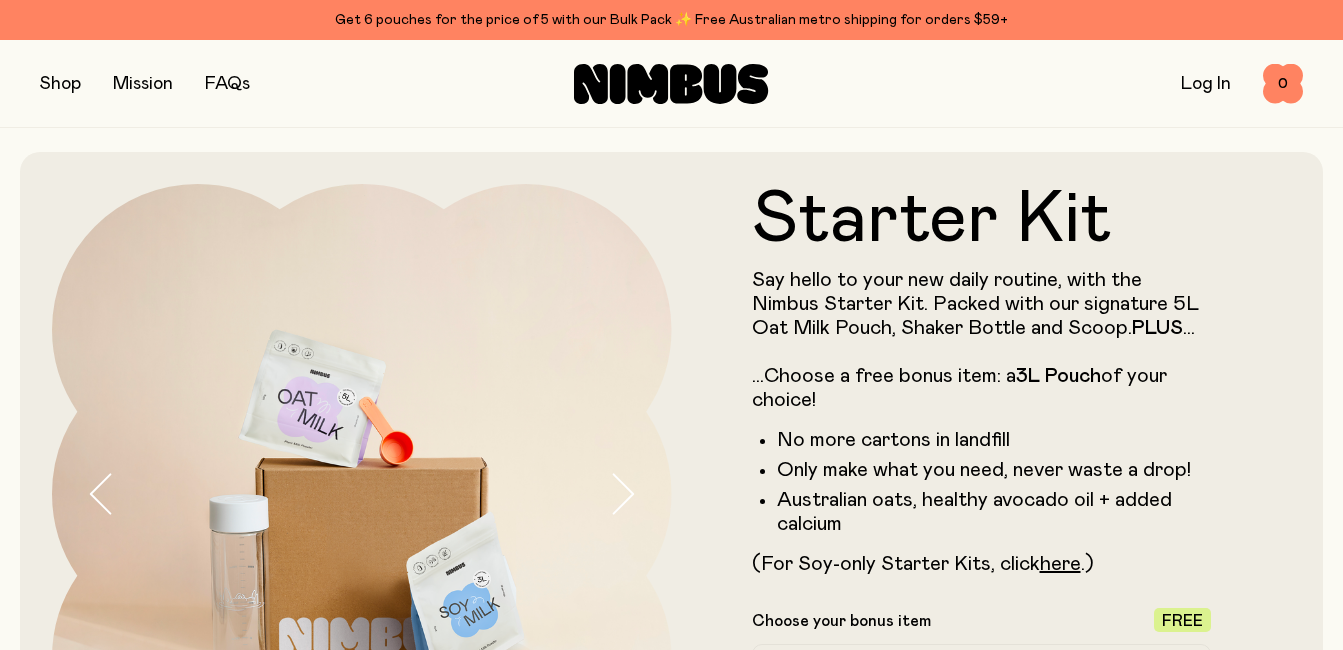 click at bounding box center (60, 84) 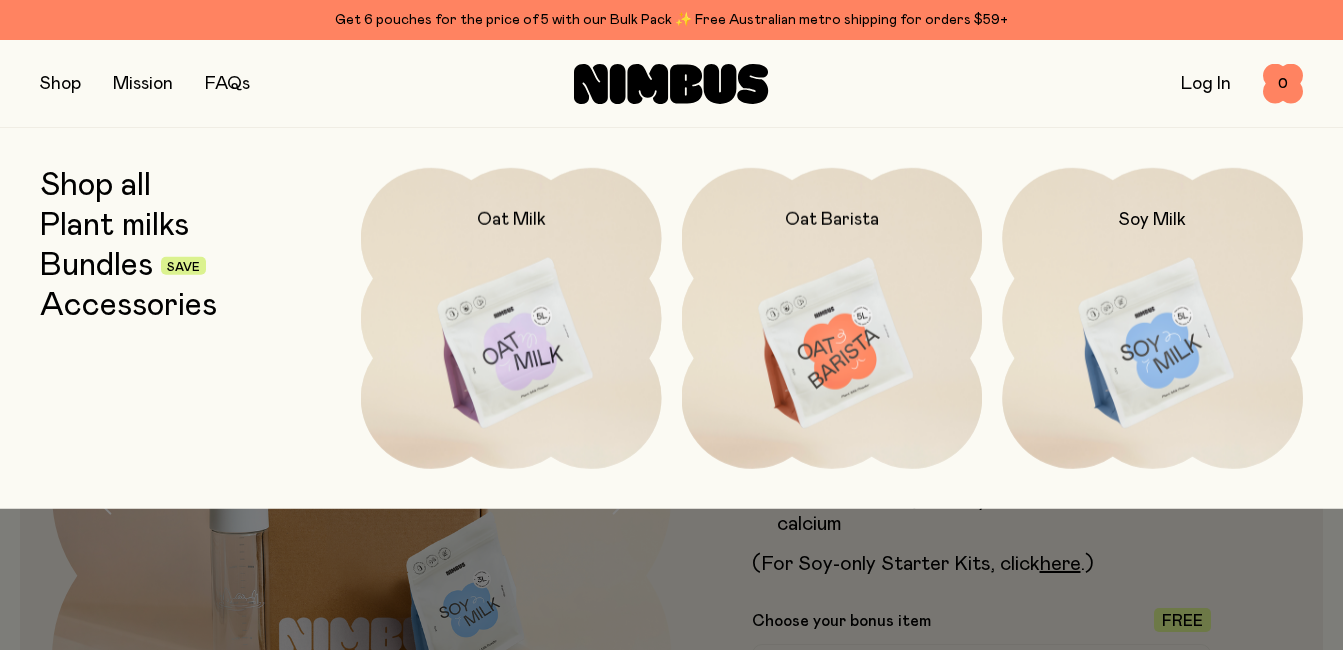 scroll, scrollTop: 100, scrollLeft: 0, axis: vertical 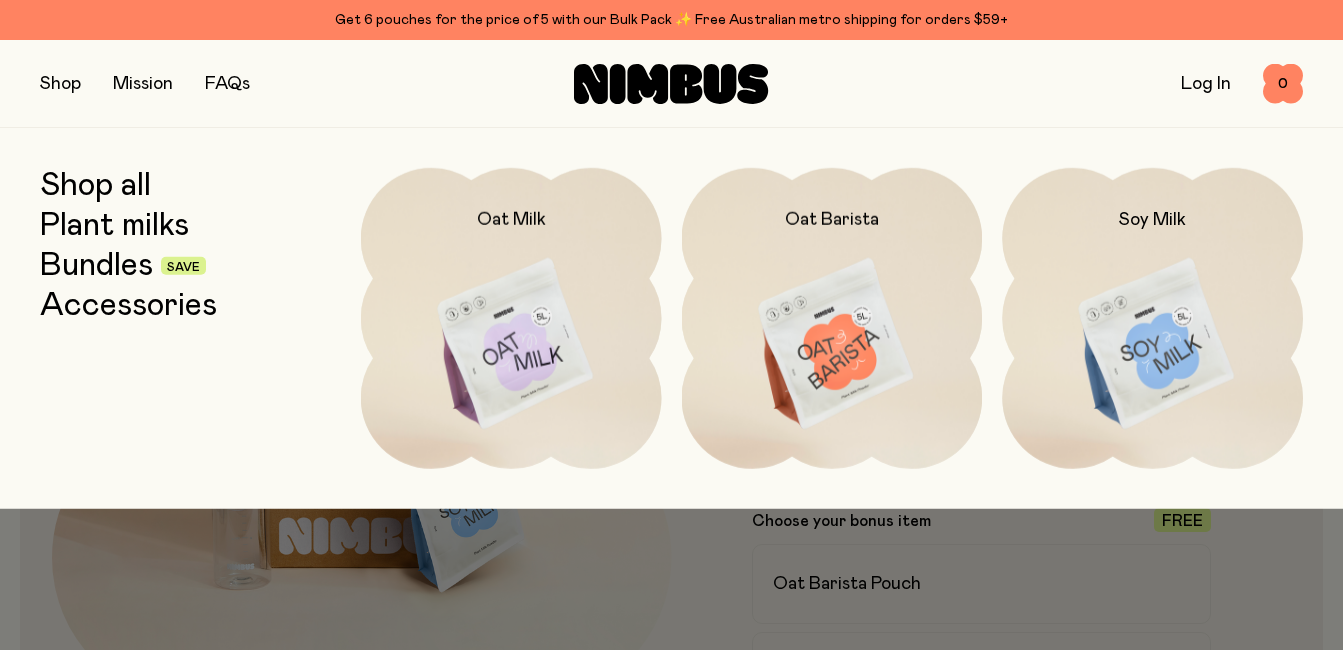 click at bounding box center (671, 553) 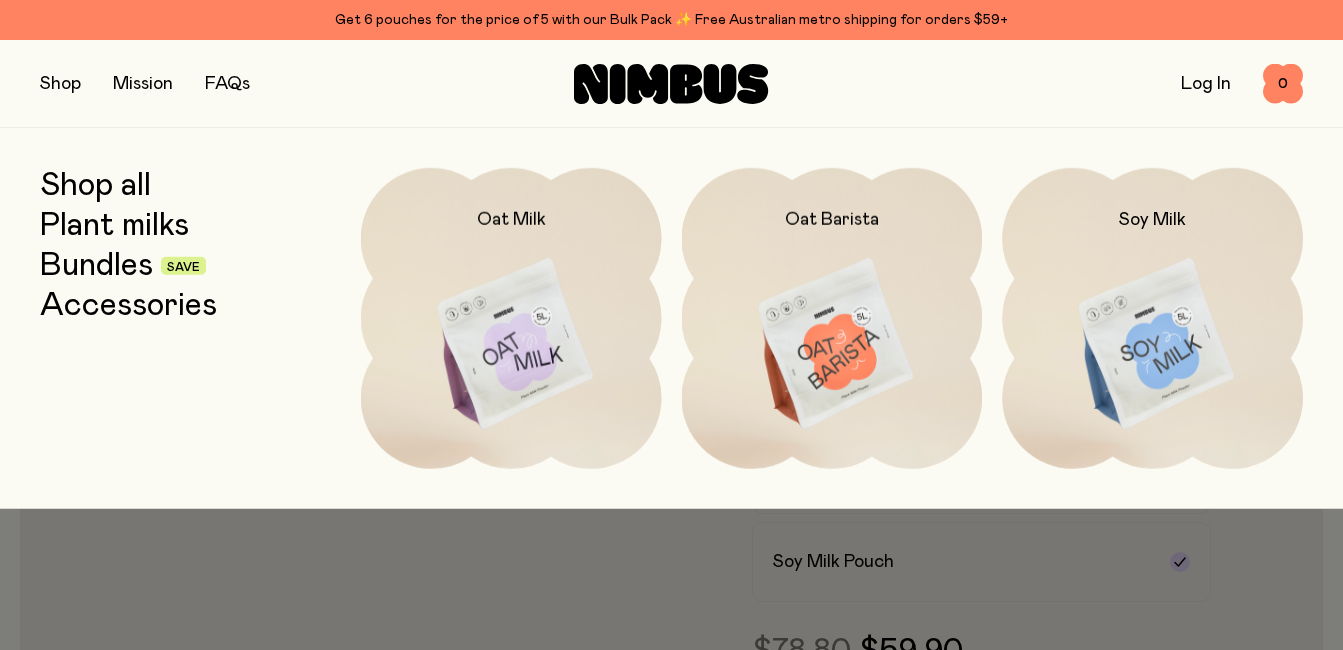 scroll, scrollTop: 300, scrollLeft: 0, axis: vertical 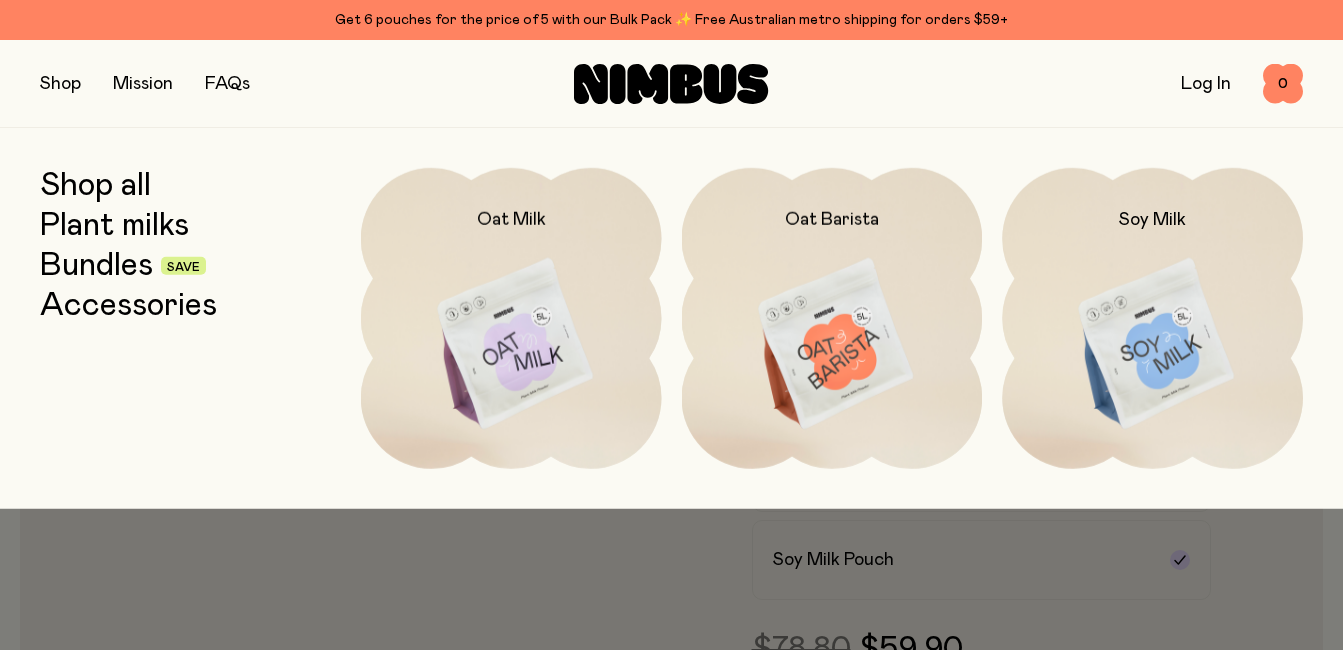 click at bounding box center (832, 344) 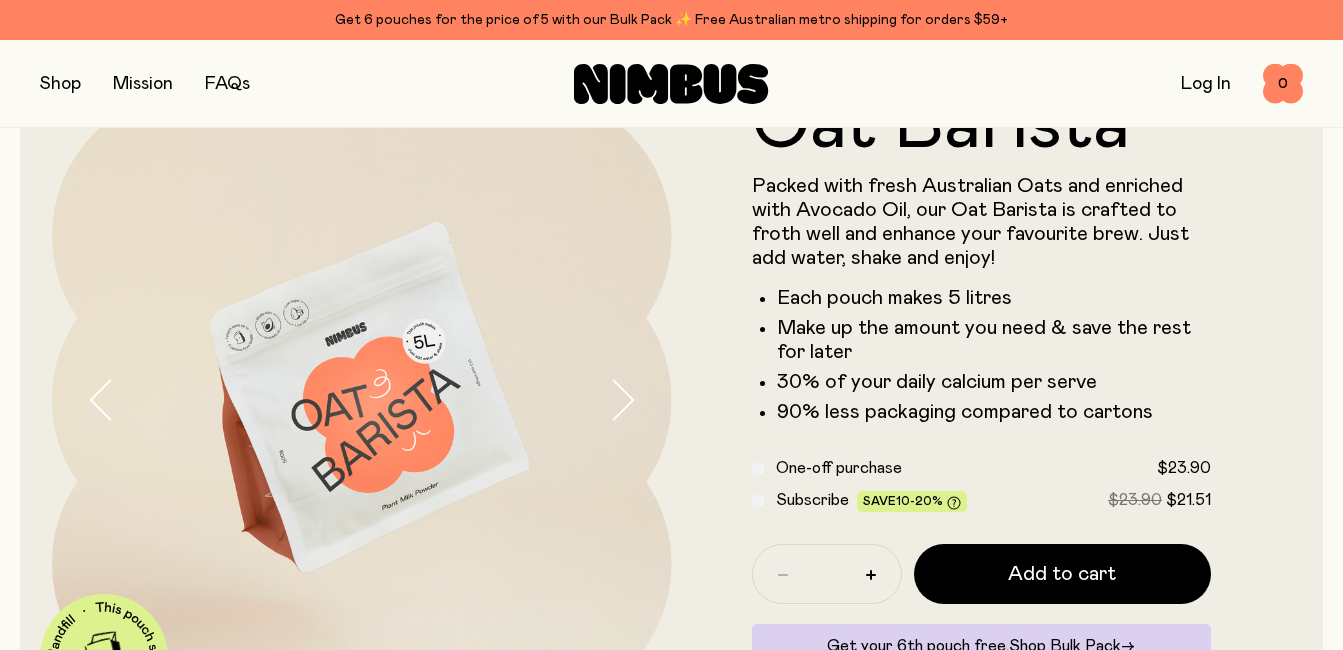 scroll, scrollTop: 0, scrollLeft: 0, axis: both 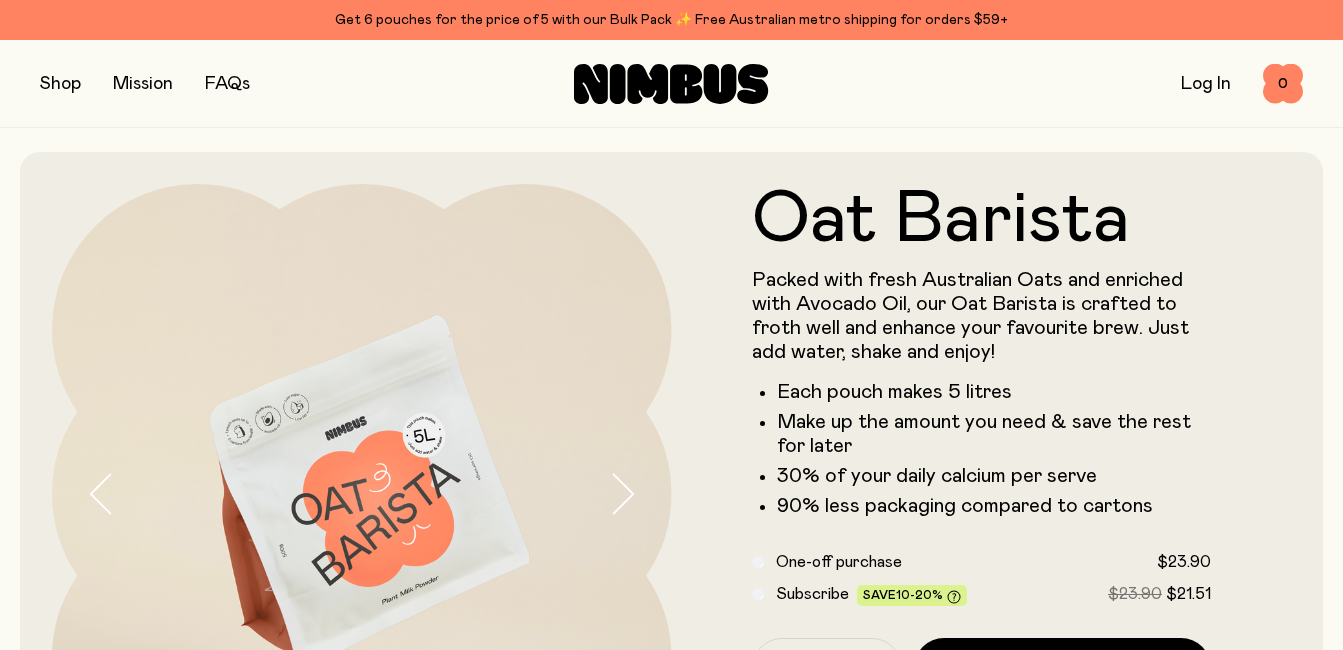 click at bounding box center (60, 84) 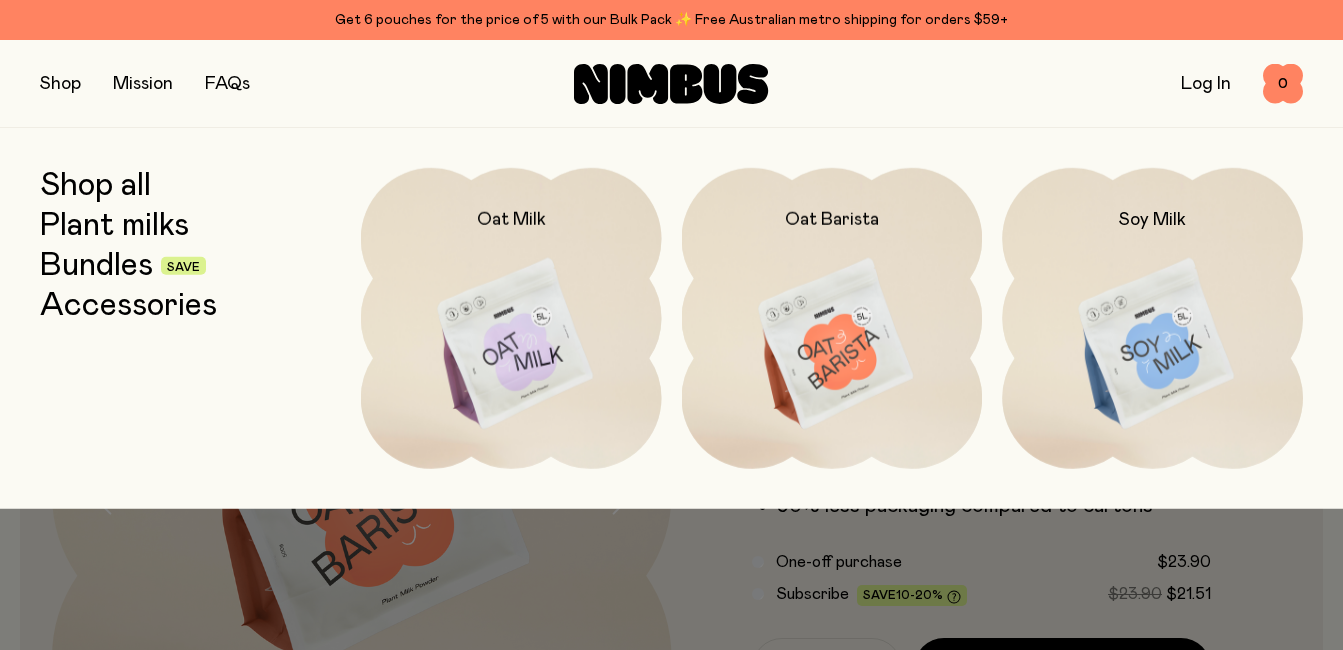 click on "Bundles" at bounding box center [96, 266] 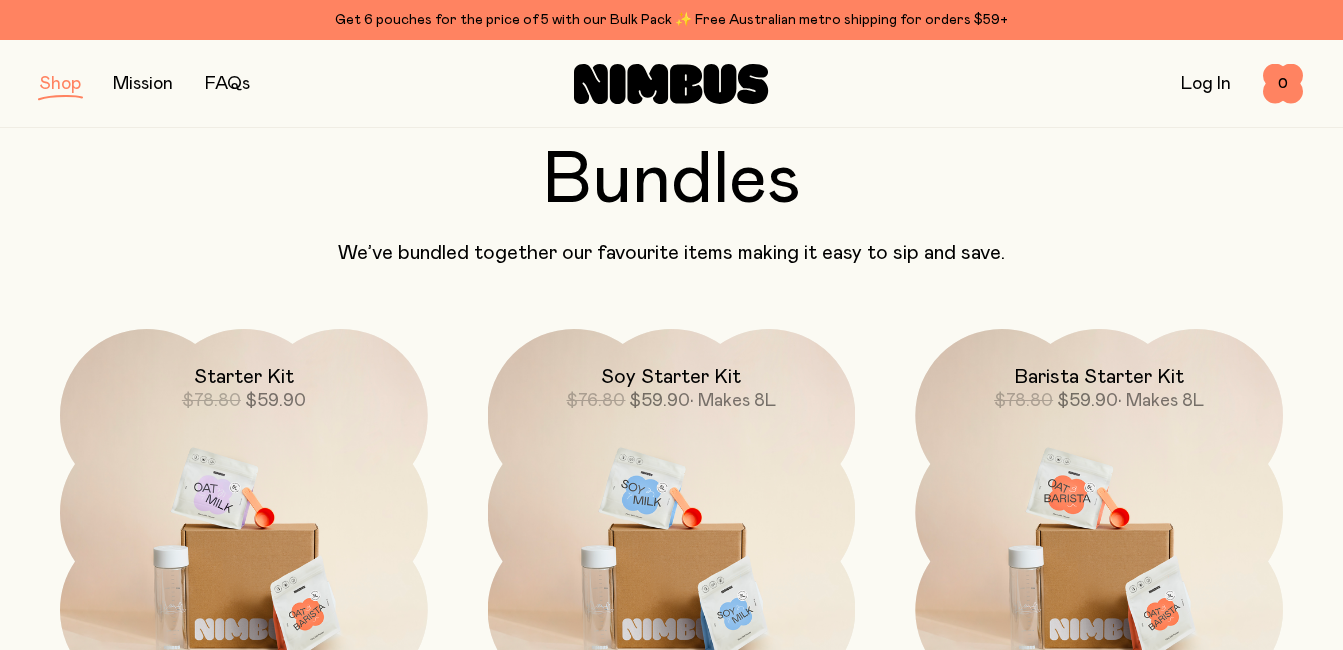 scroll, scrollTop: 0, scrollLeft: 0, axis: both 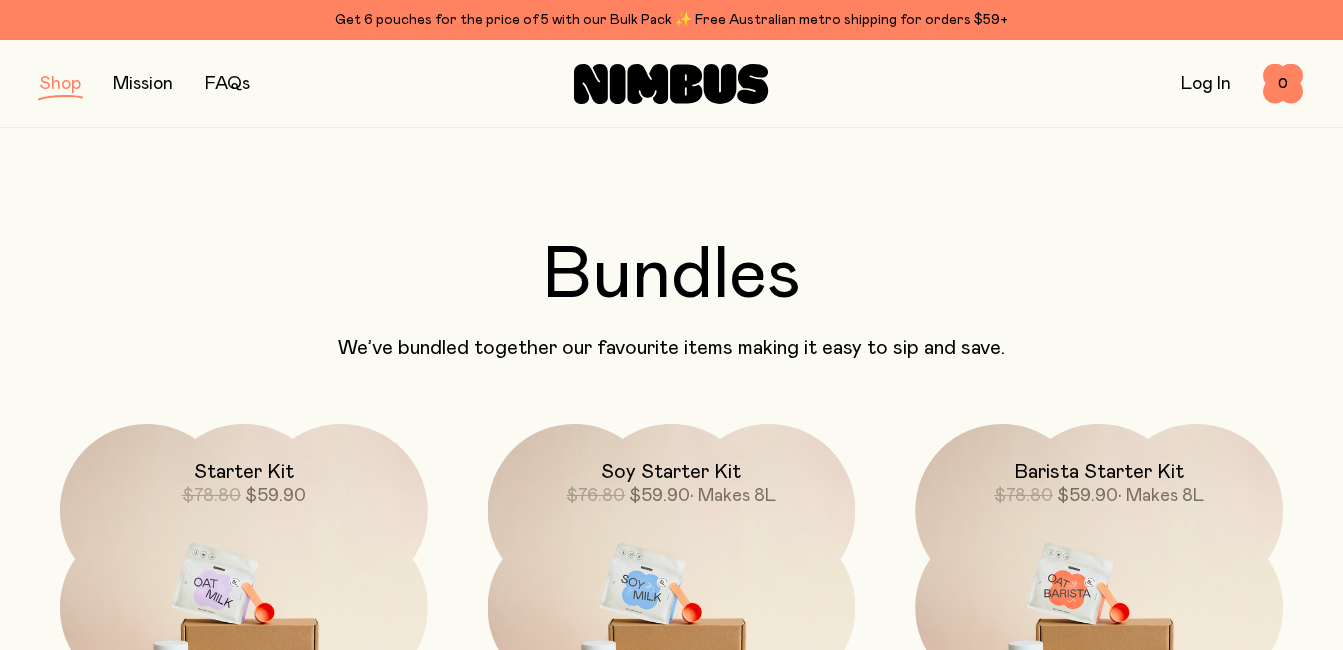 click at bounding box center (60, 84) 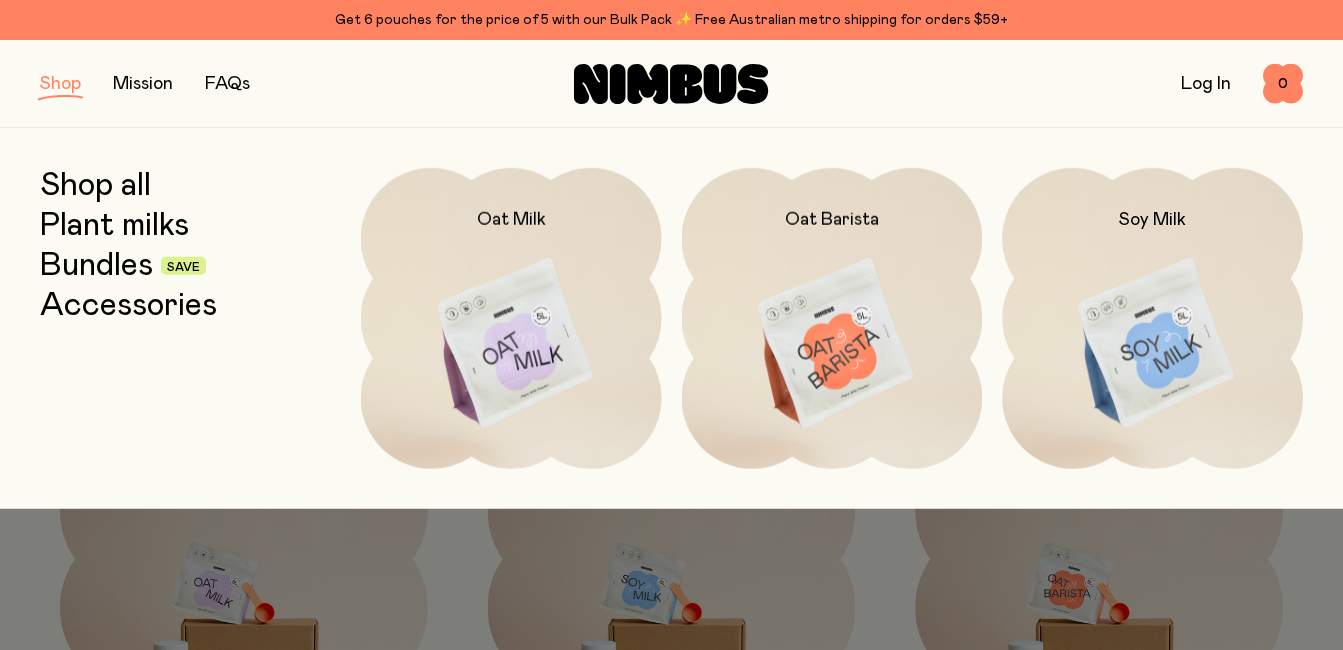click on "Accessories" at bounding box center [128, 306] 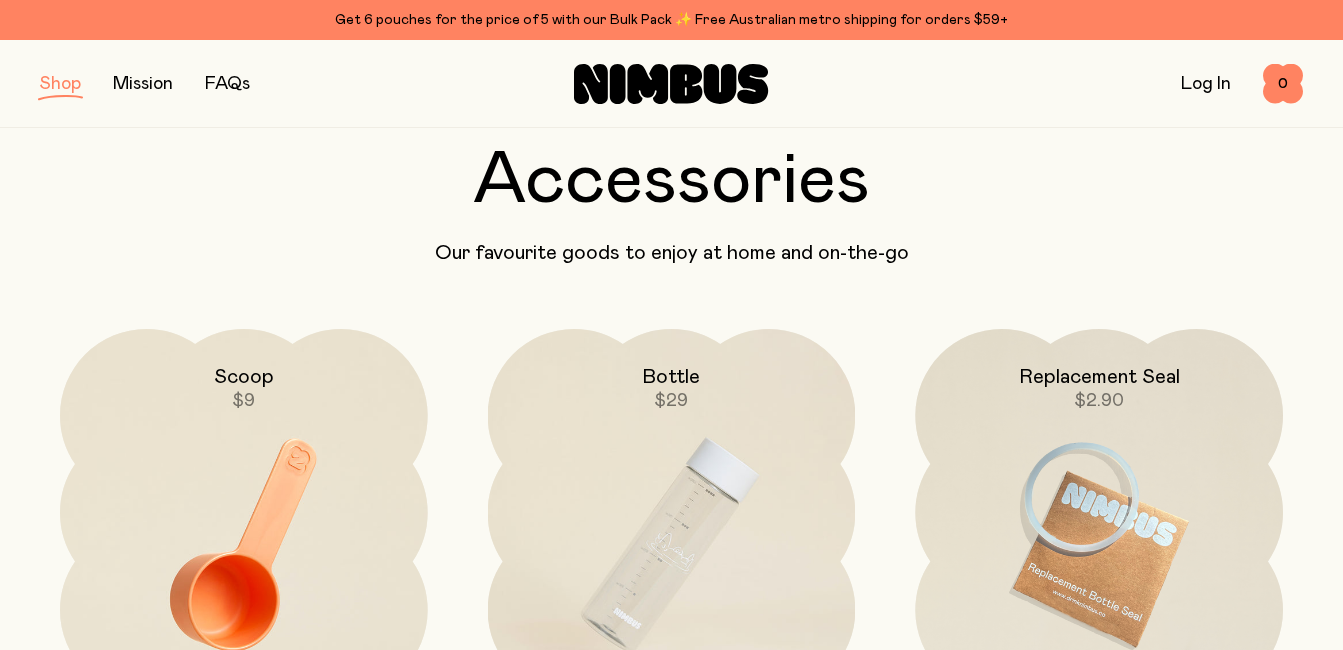 scroll, scrollTop: 100, scrollLeft: 0, axis: vertical 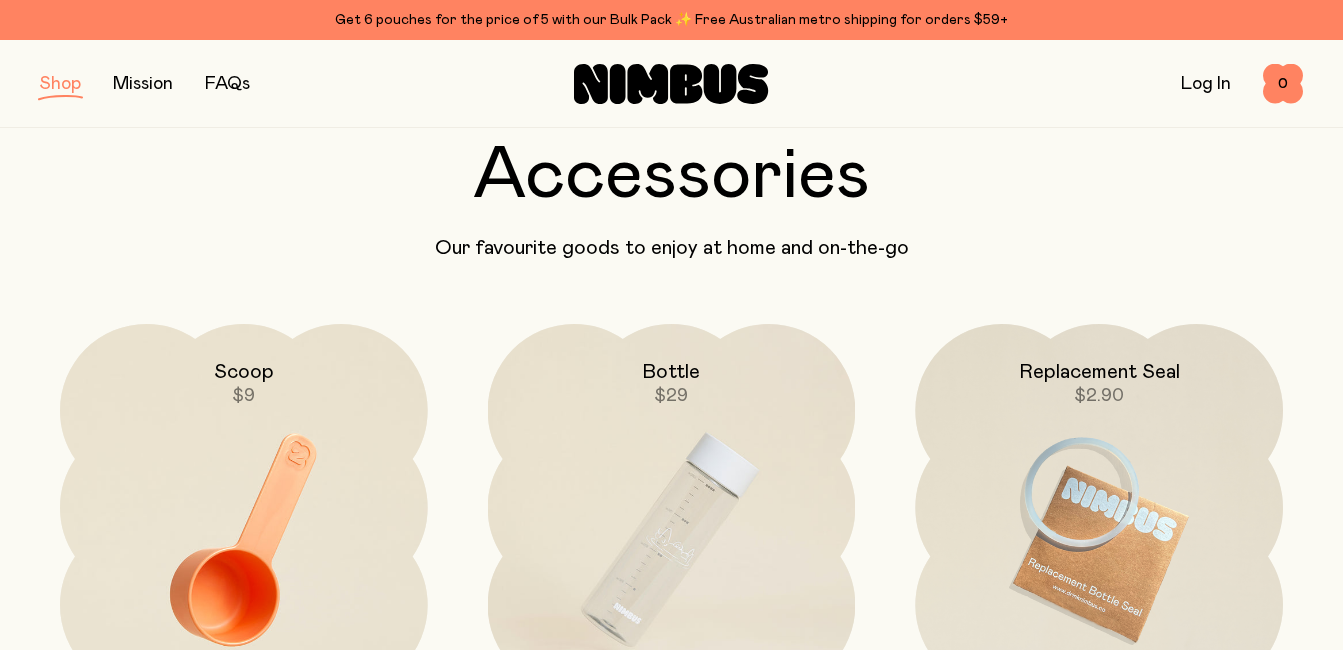 click at bounding box center (60, 84) 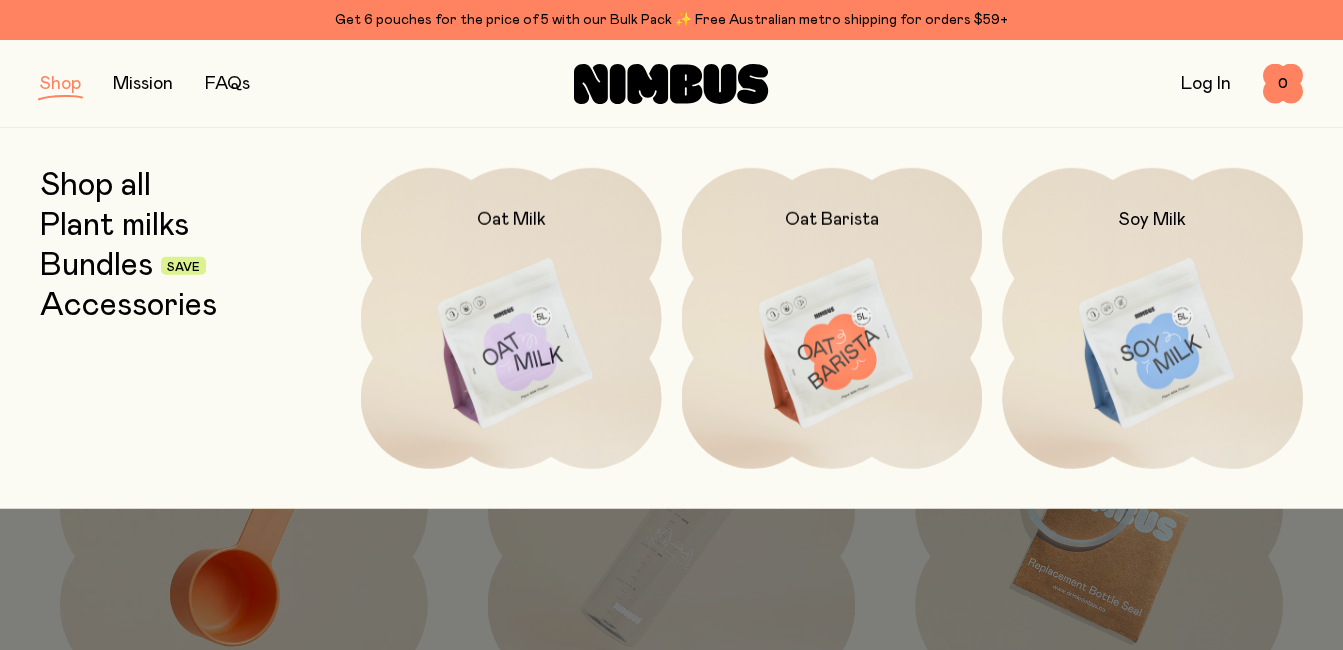 click on "Plant milks" at bounding box center (114, 226) 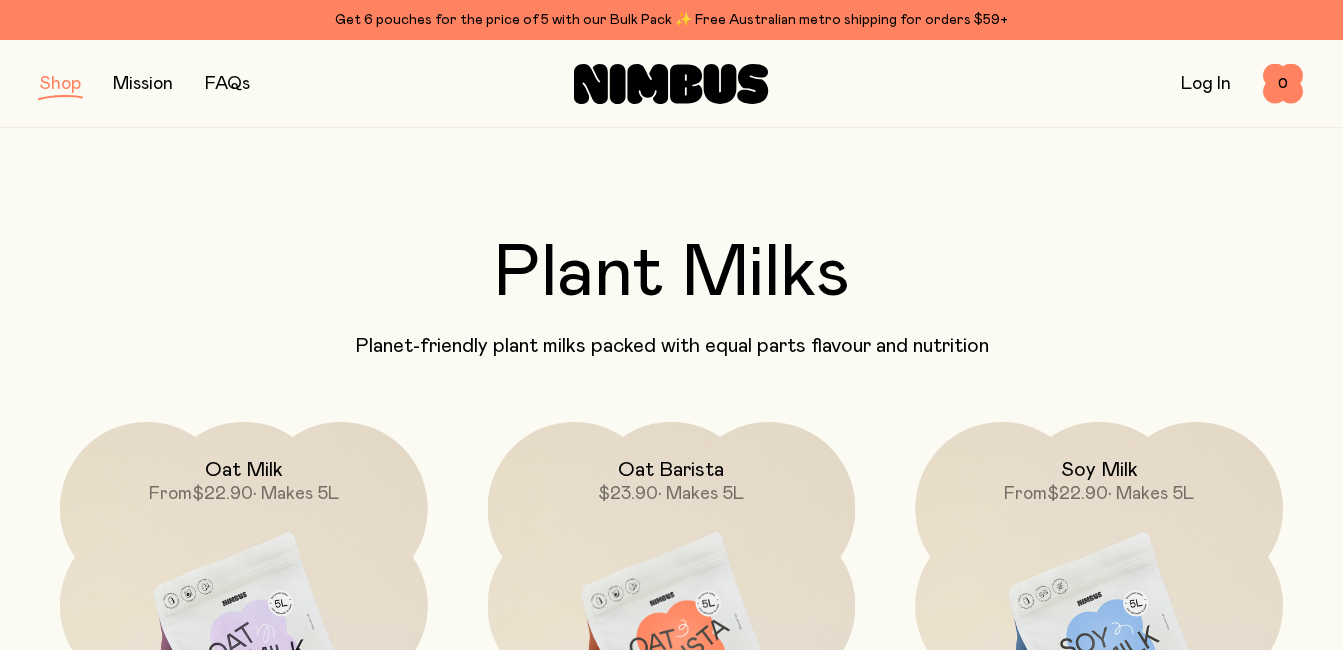 scroll, scrollTop: 0, scrollLeft: 0, axis: both 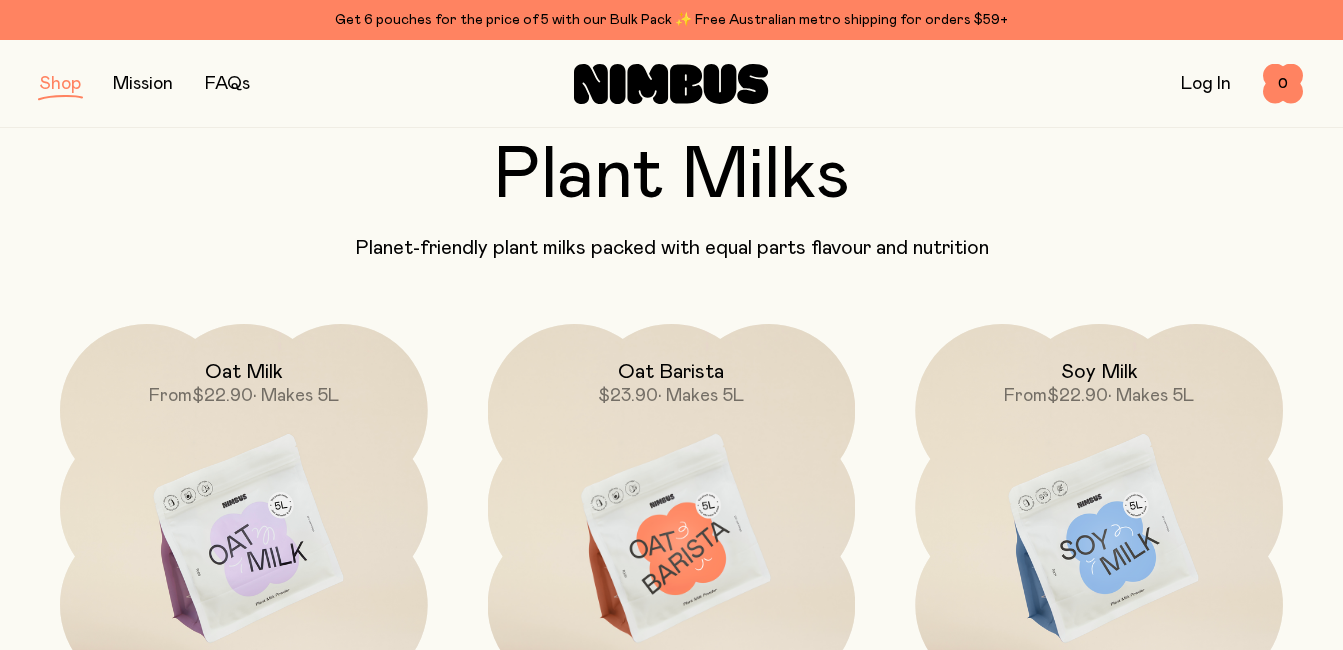 click on "FAQs" at bounding box center [227, 84] 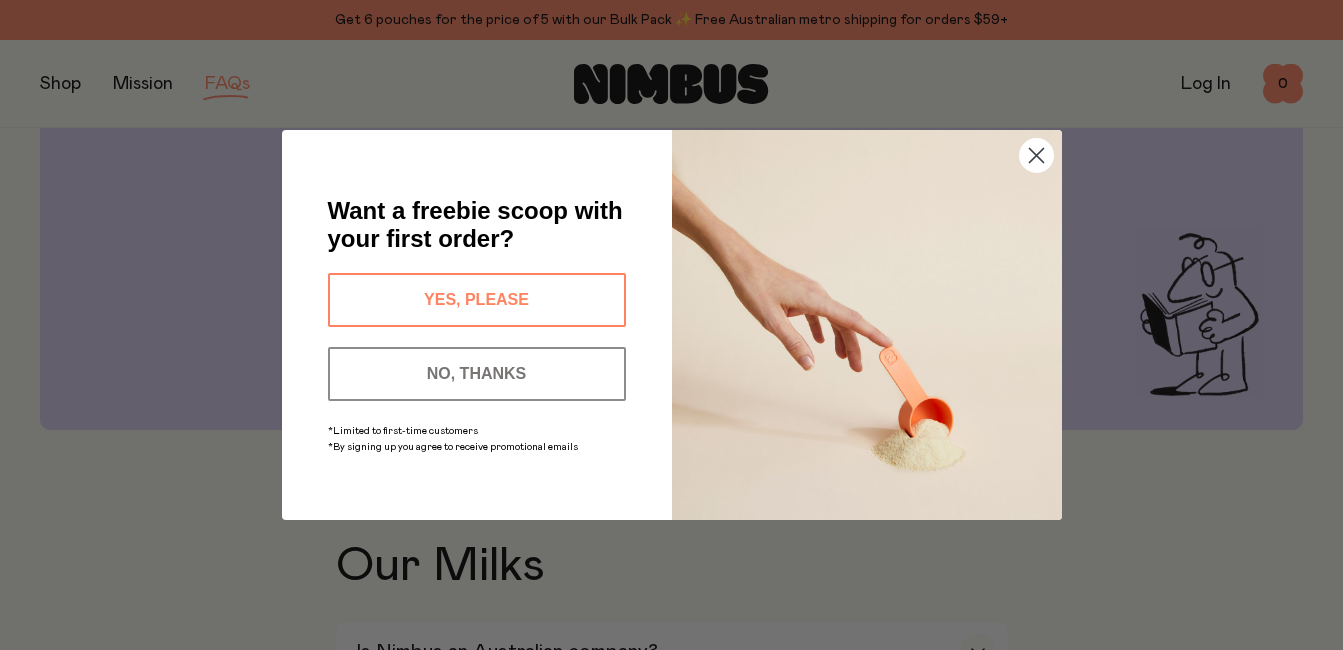 scroll, scrollTop: 100, scrollLeft: 0, axis: vertical 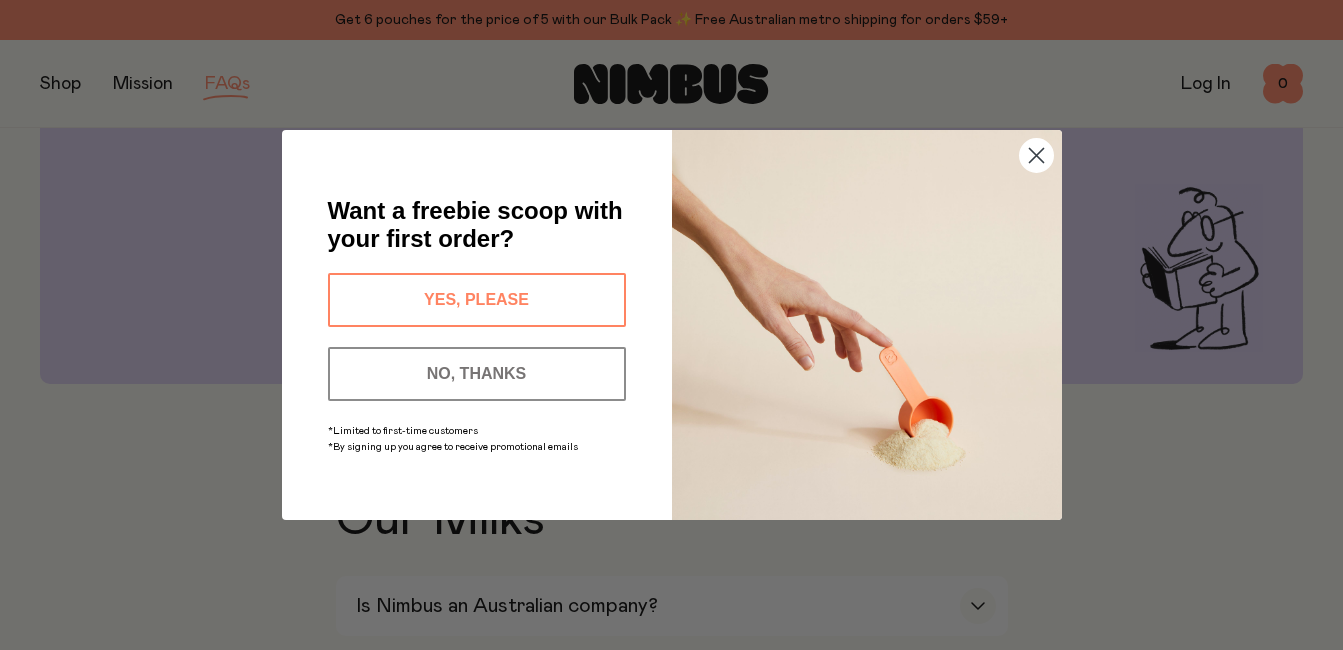 click on "YES, PLEASE" at bounding box center [477, 300] 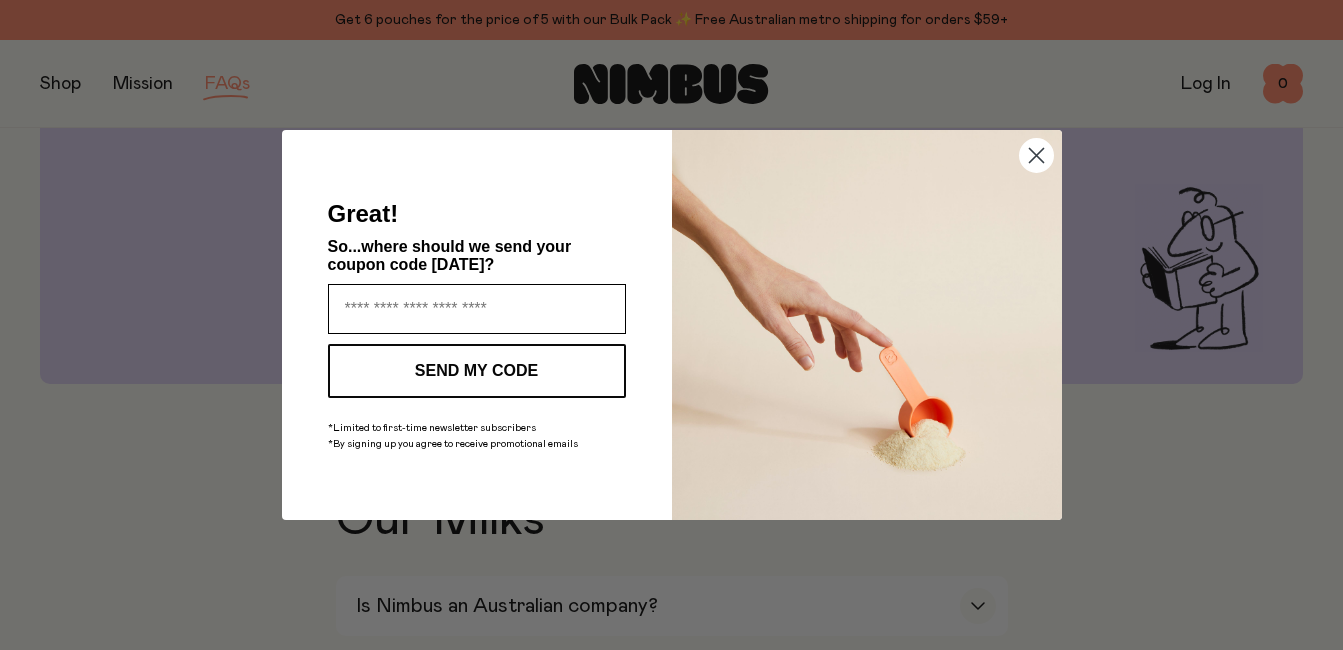 click at bounding box center [477, 309] 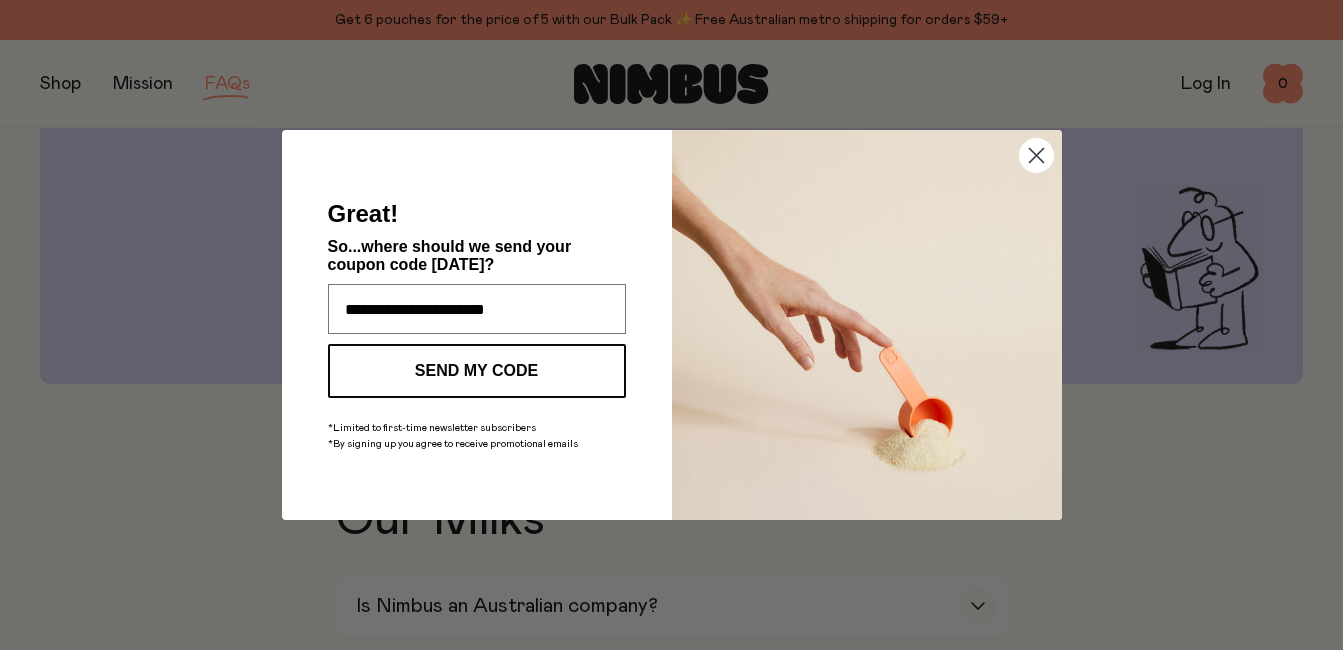 click on "SEND MY CODE" at bounding box center [477, 371] 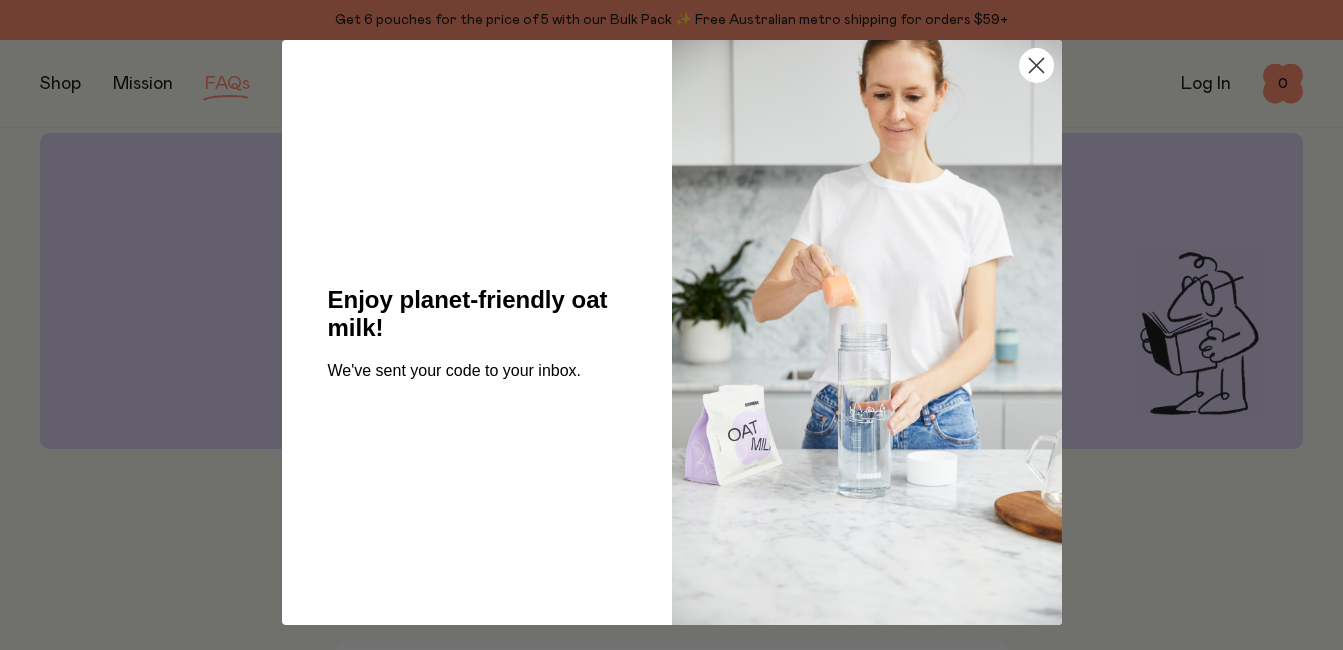 scroll, scrollTop: 0, scrollLeft: 0, axis: both 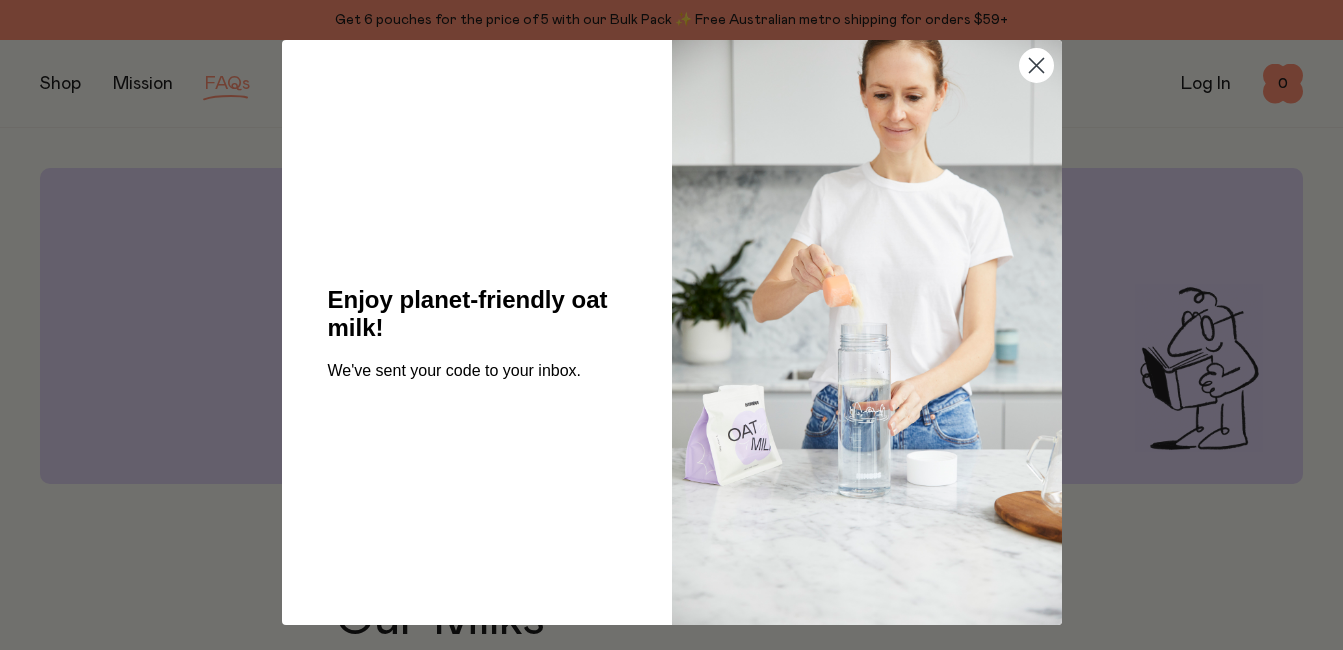 click 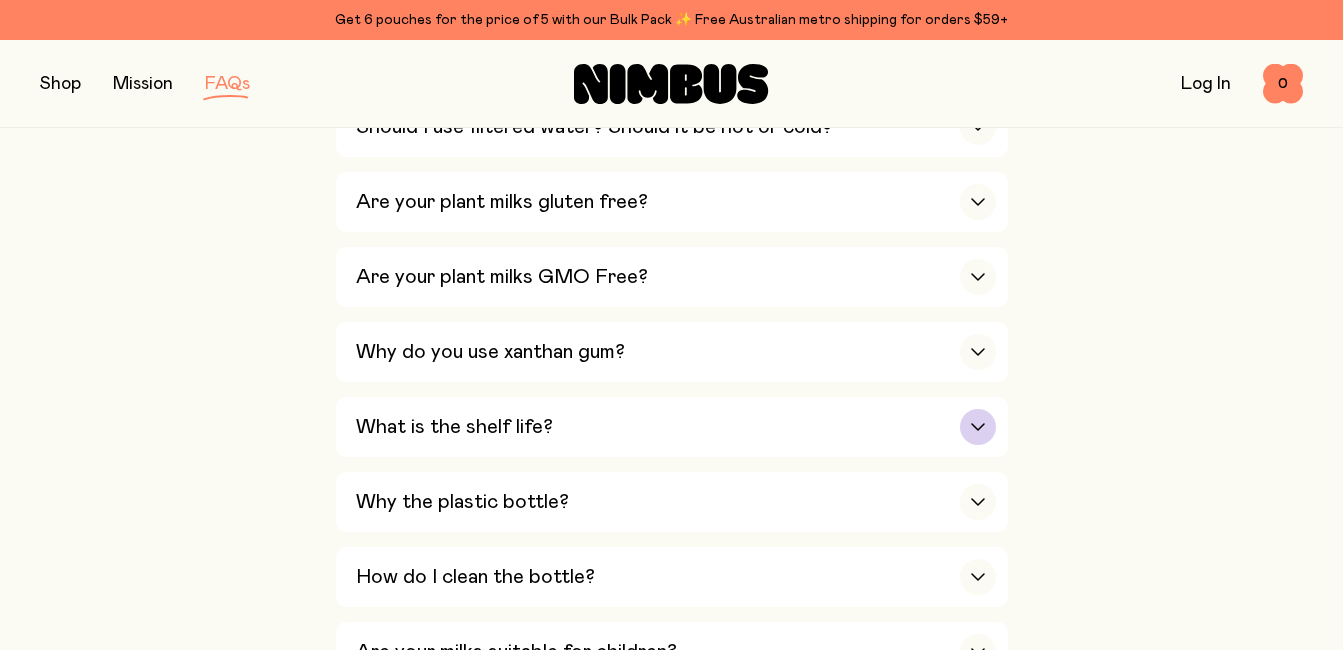 scroll, scrollTop: 1200, scrollLeft: 0, axis: vertical 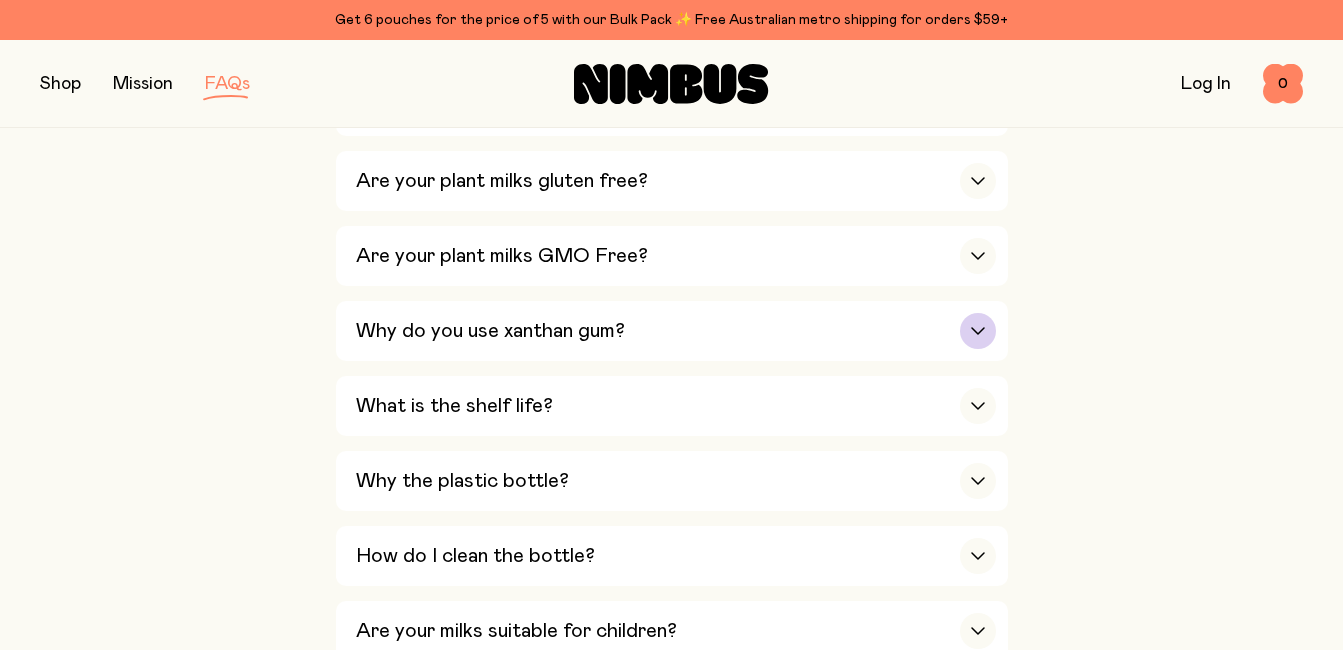 click 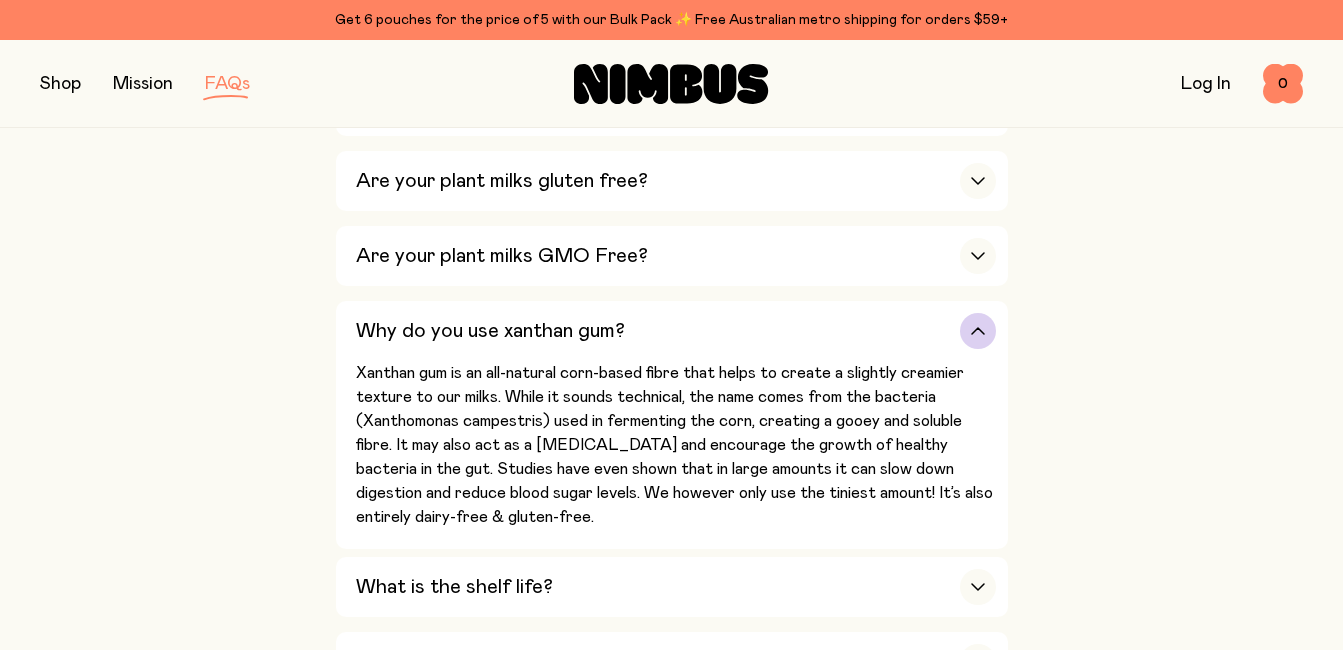 click 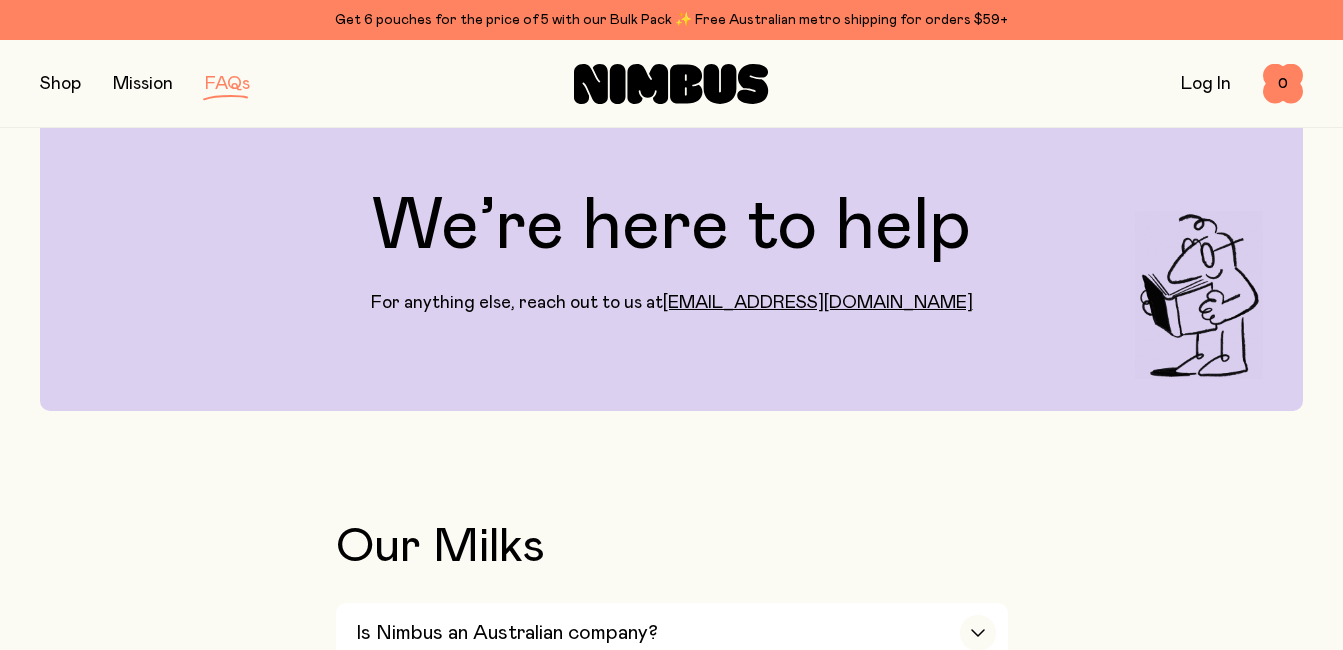 scroll, scrollTop: 0, scrollLeft: 0, axis: both 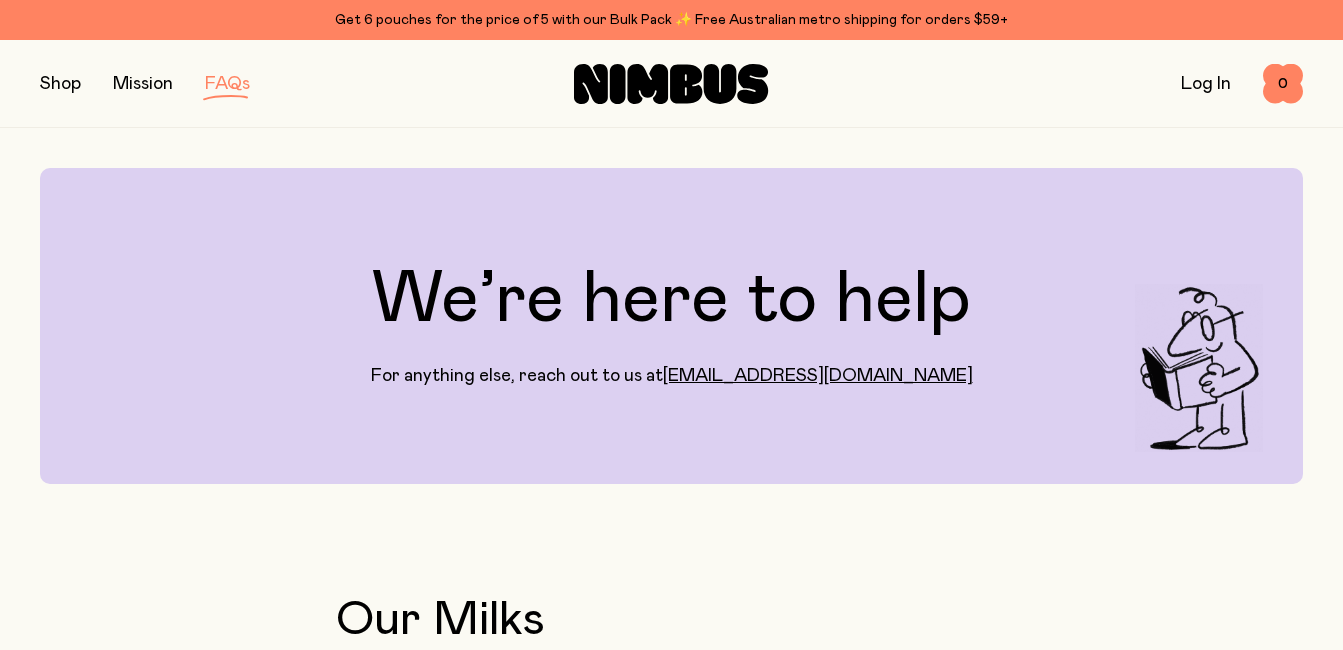 click at bounding box center [60, 84] 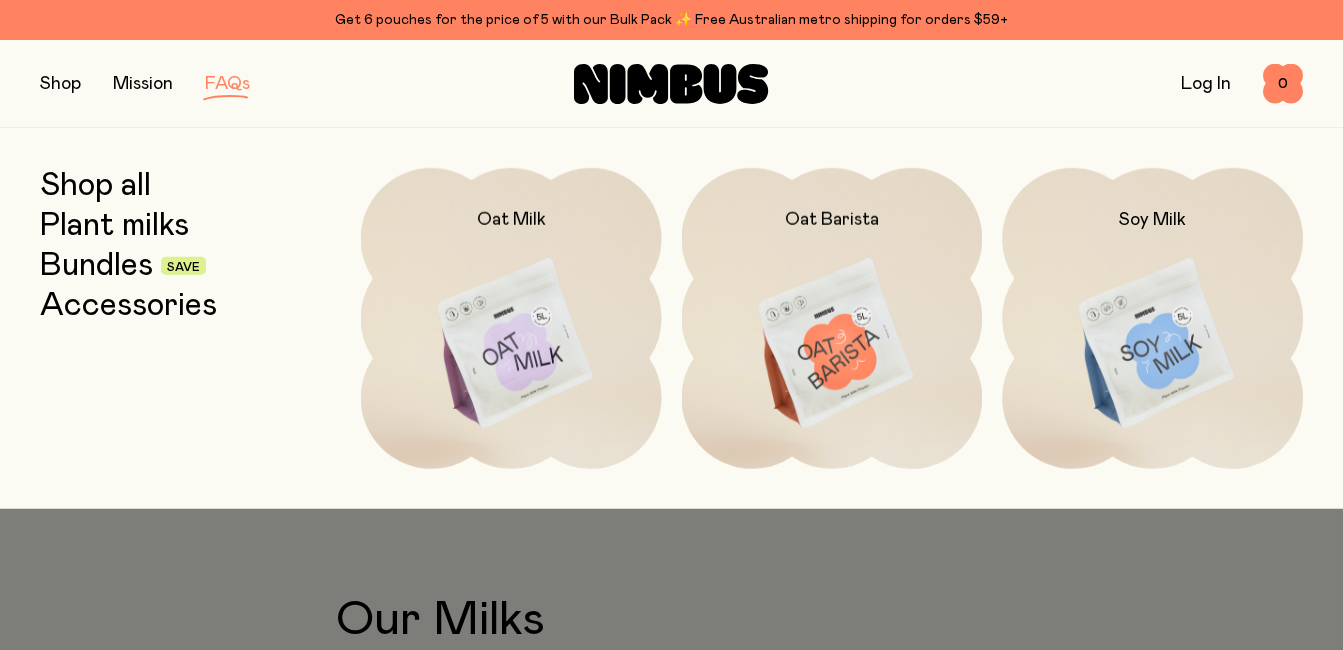 click on "Bundles" at bounding box center [96, 266] 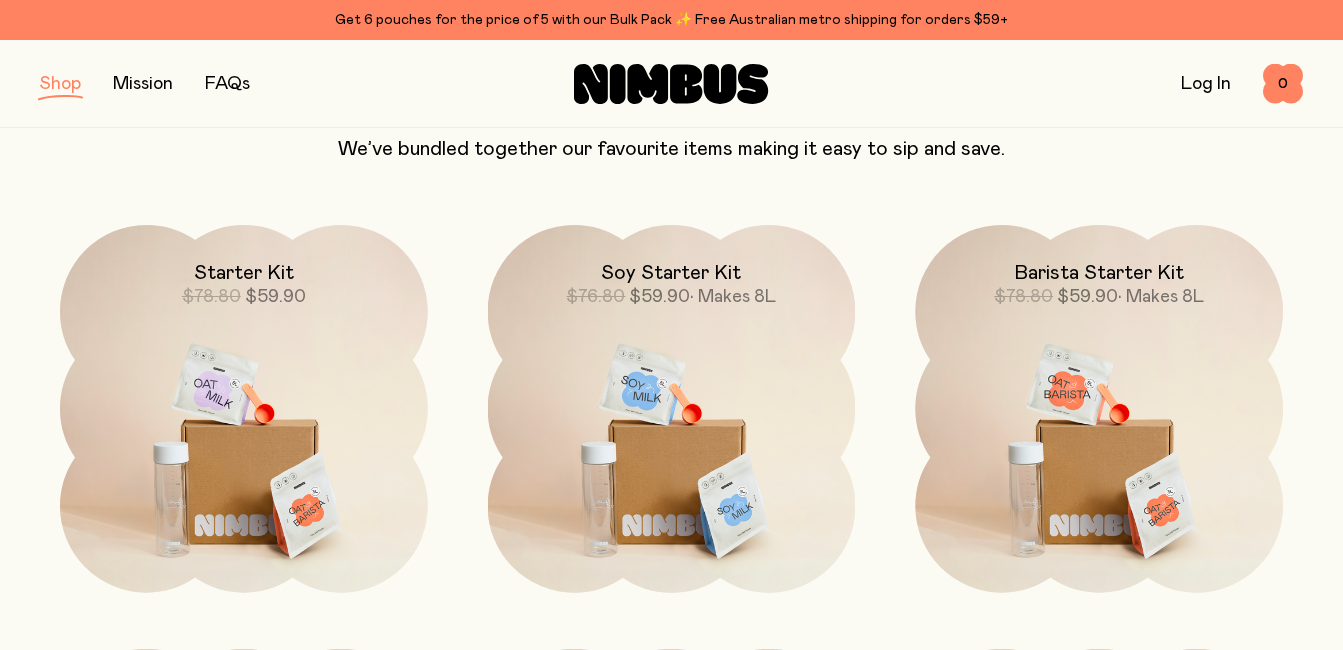 scroll, scrollTop: 0, scrollLeft: 0, axis: both 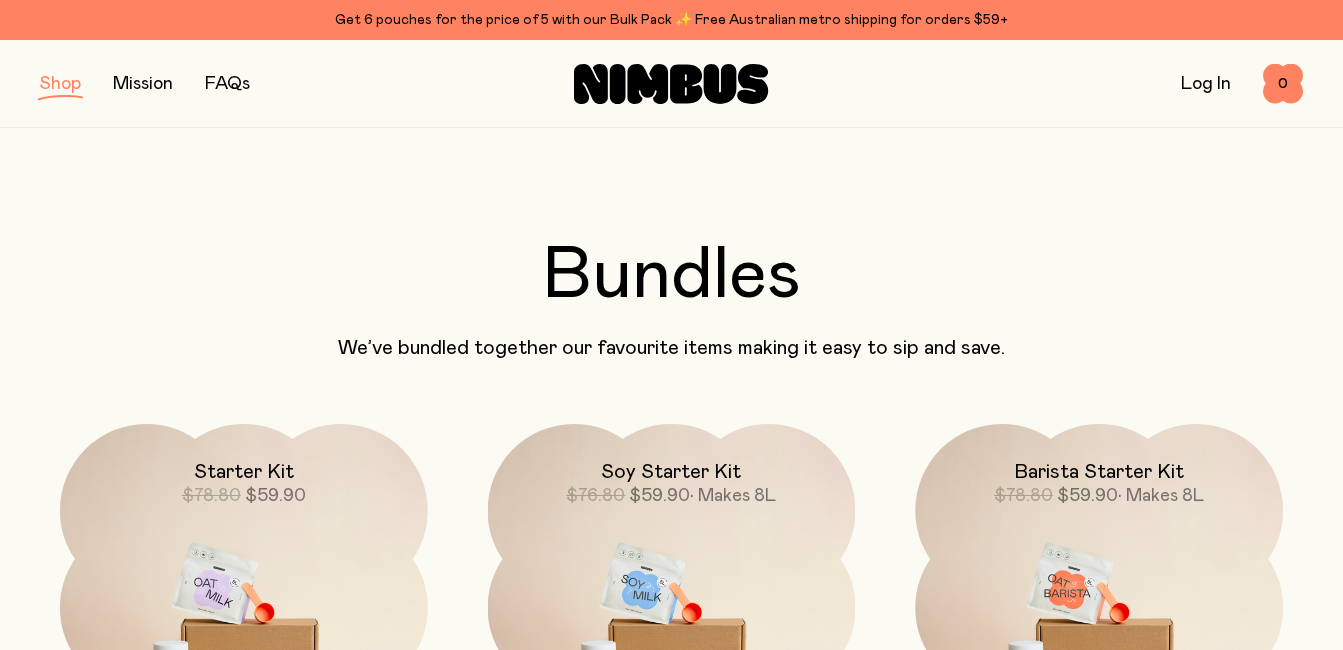 click at bounding box center [60, 84] 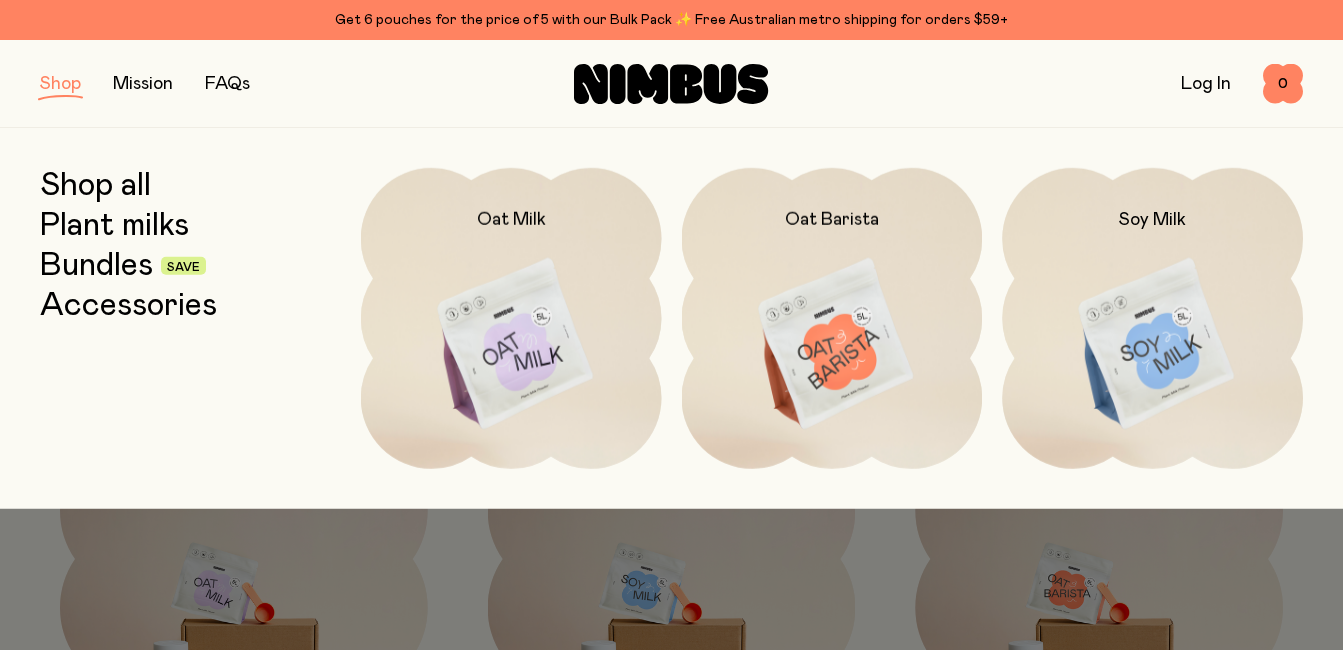 click on "Plant milks" at bounding box center [114, 226] 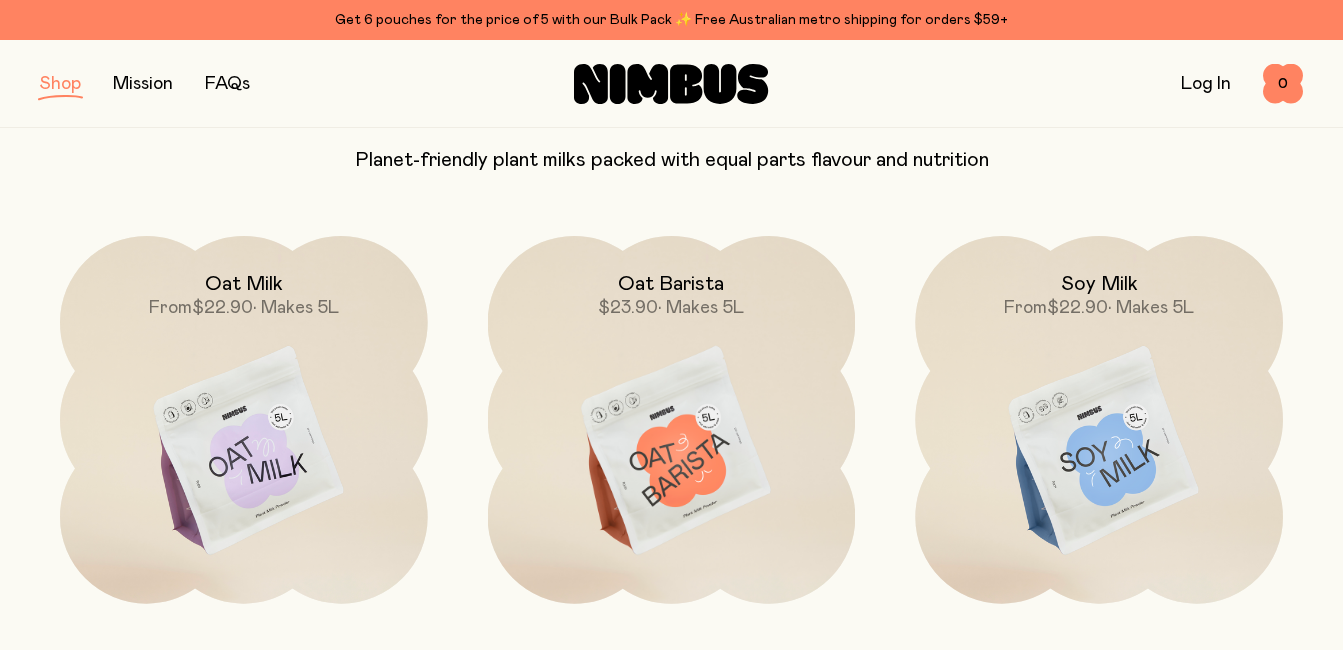 scroll, scrollTop: 200, scrollLeft: 0, axis: vertical 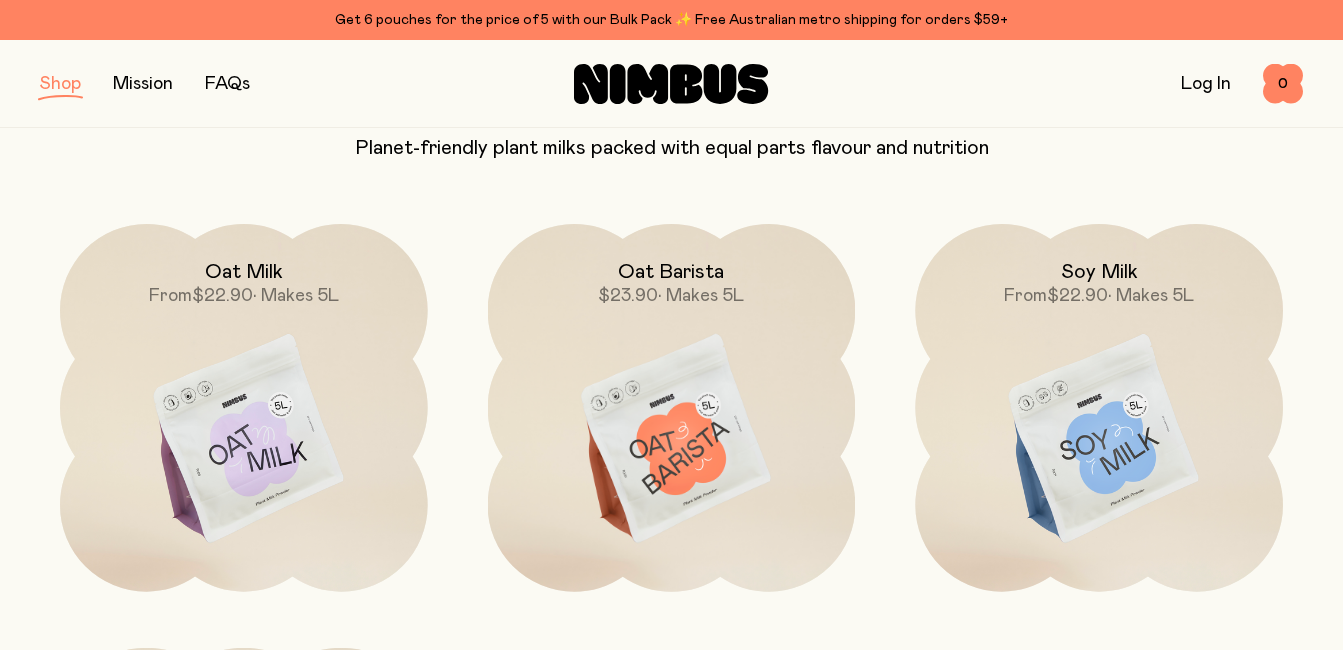 click at bounding box center (60, 84) 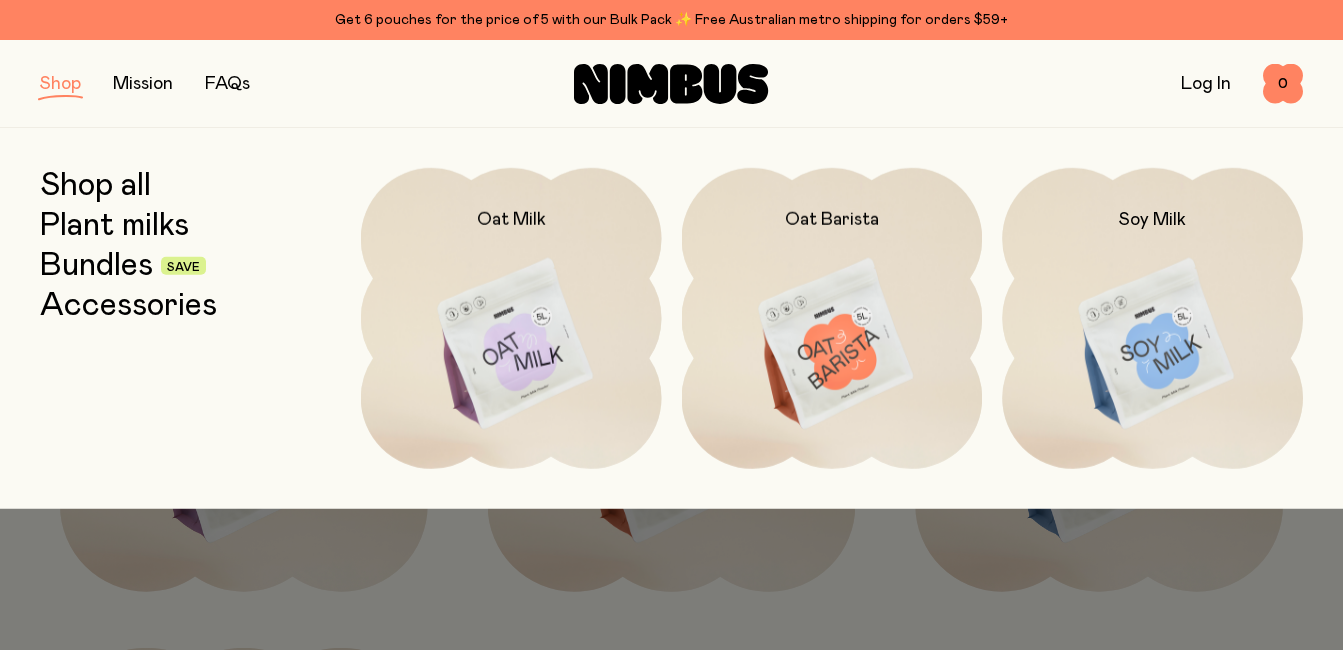 drag, startPoint x: 107, startPoint y: 271, endPoint x: 541, endPoint y: 376, distance: 446.521 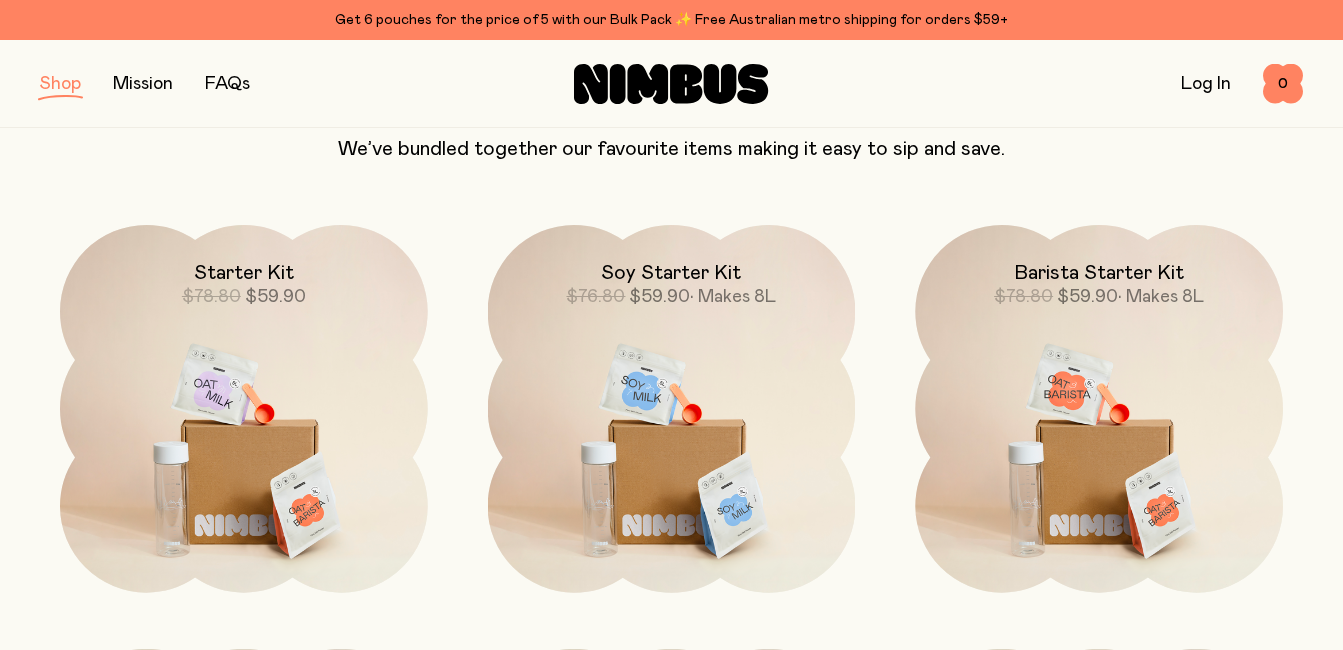 scroll, scrollTop: 200, scrollLeft: 0, axis: vertical 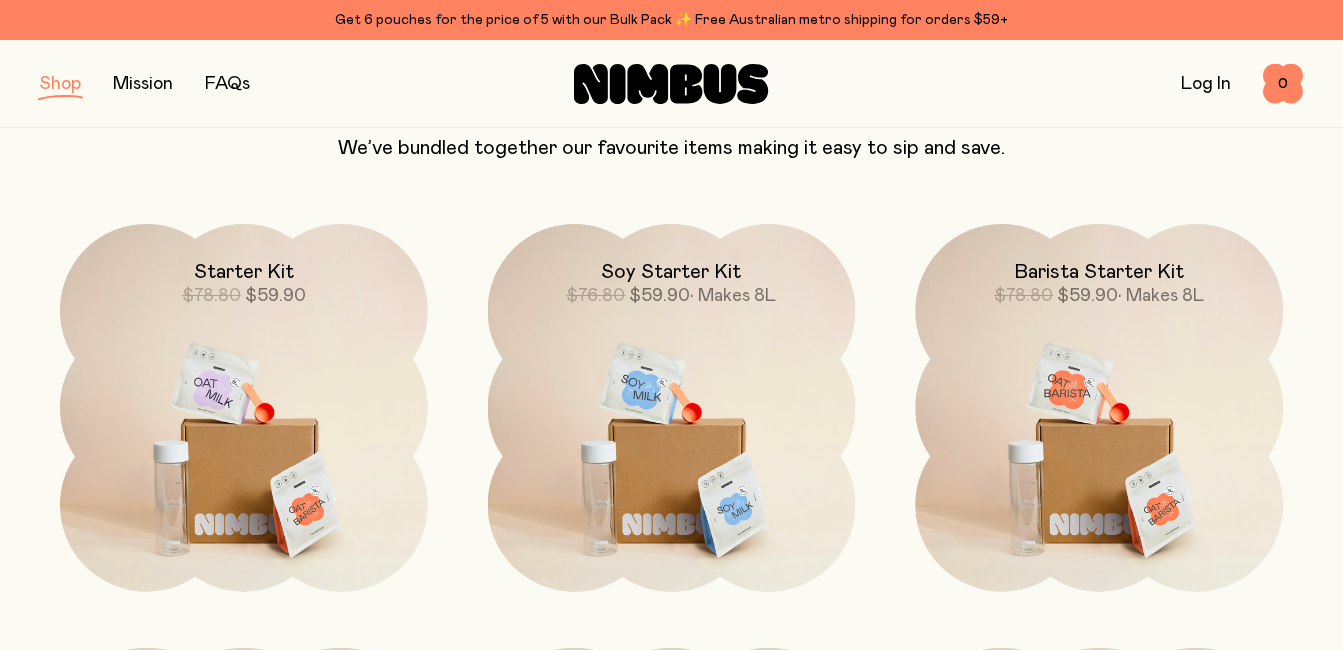 click at bounding box center (244, 440) 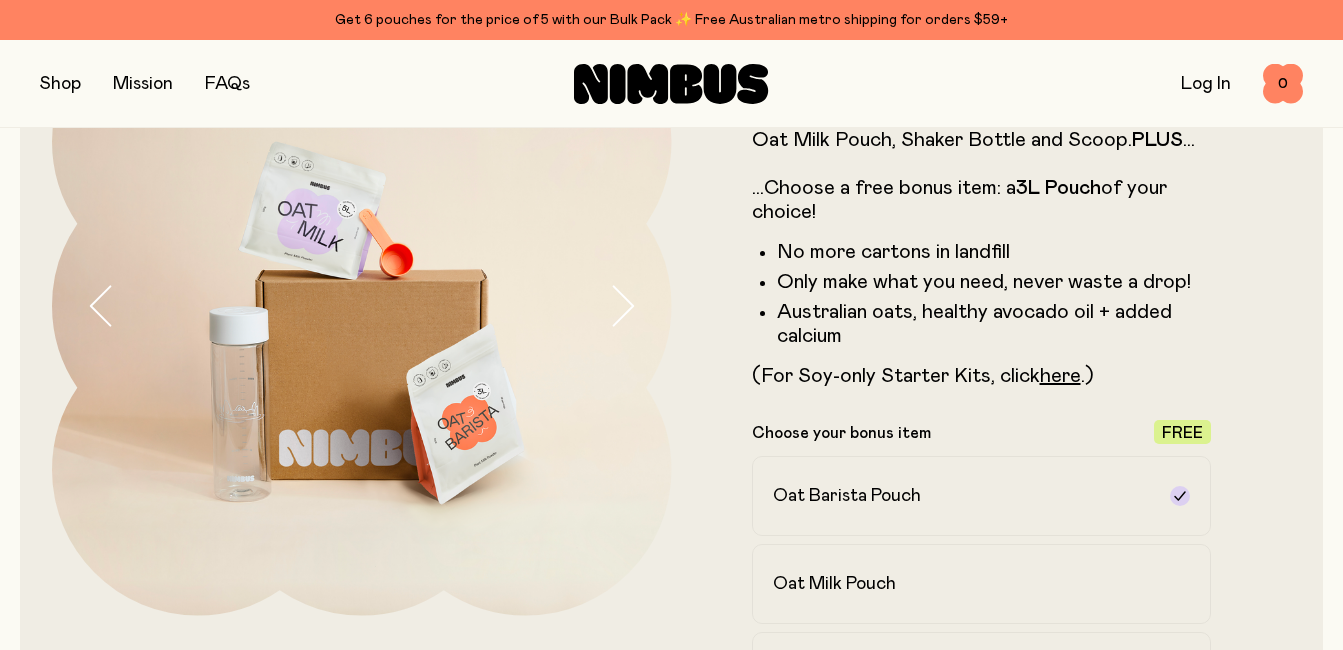 scroll, scrollTop: 200, scrollLeft: 0, axis: vertical 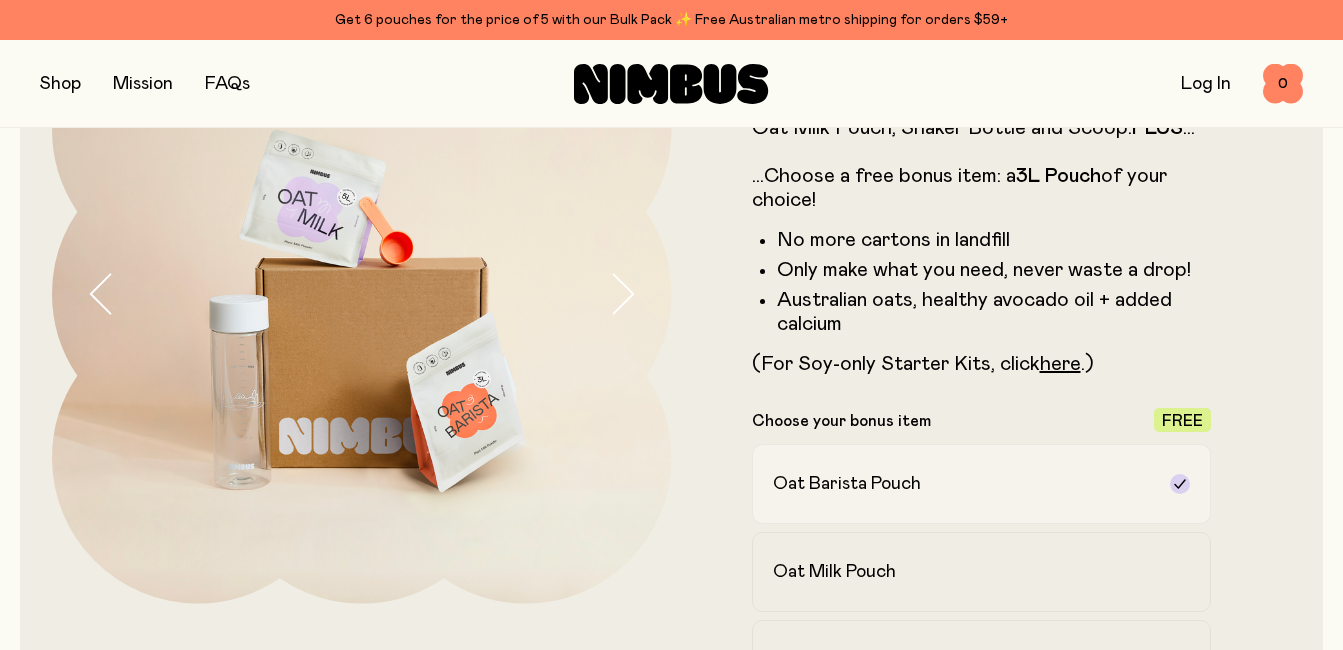 click 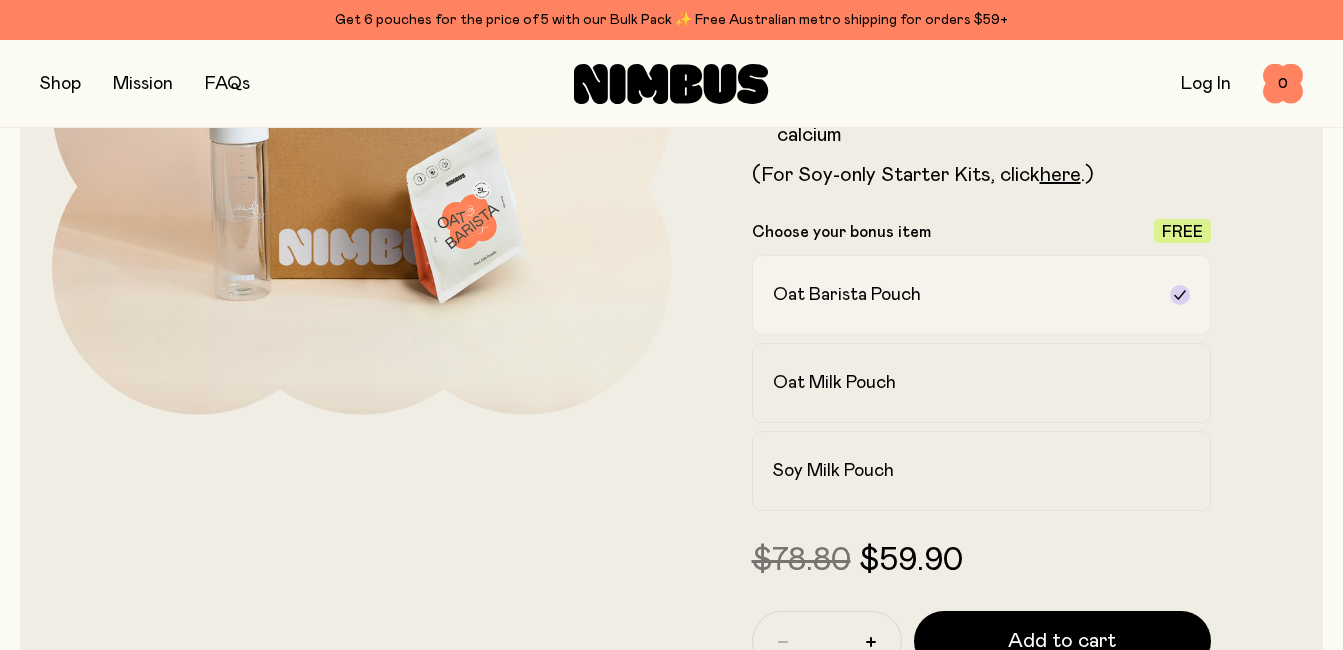 scroll, scrollTop: 400, scrollLeft: 0, axis: vertical 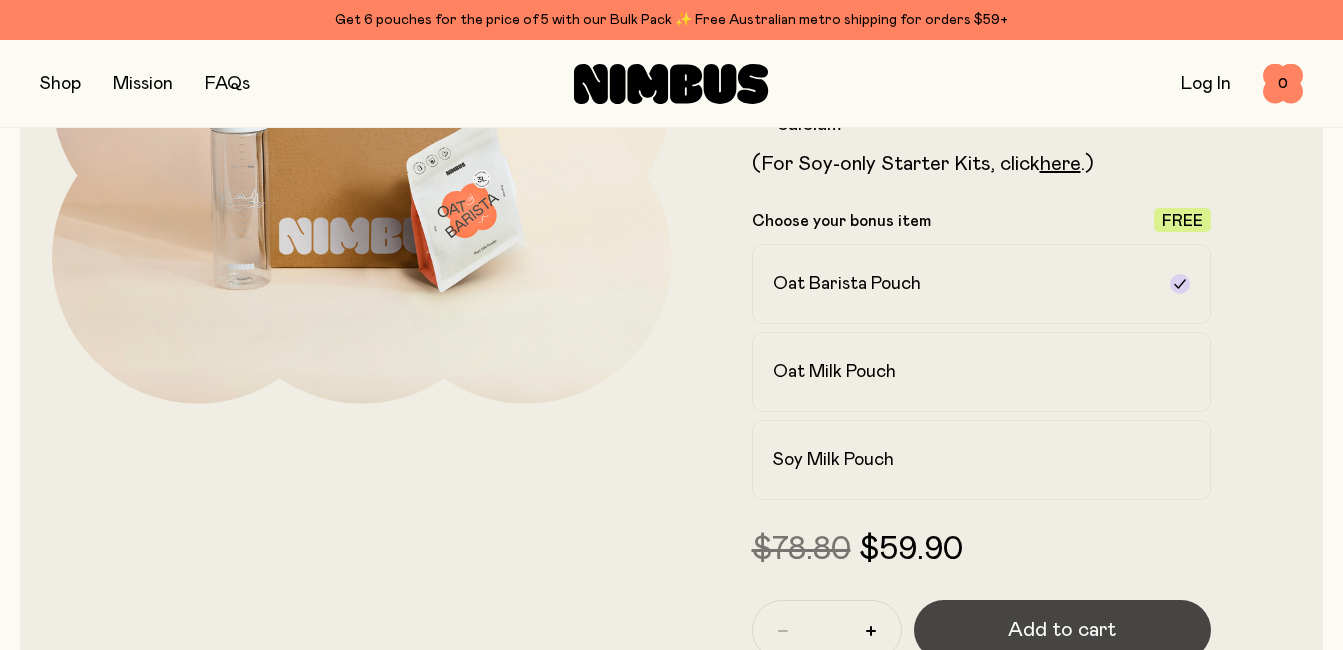 click on "Add to cart" at bounding box center [1062, 630] 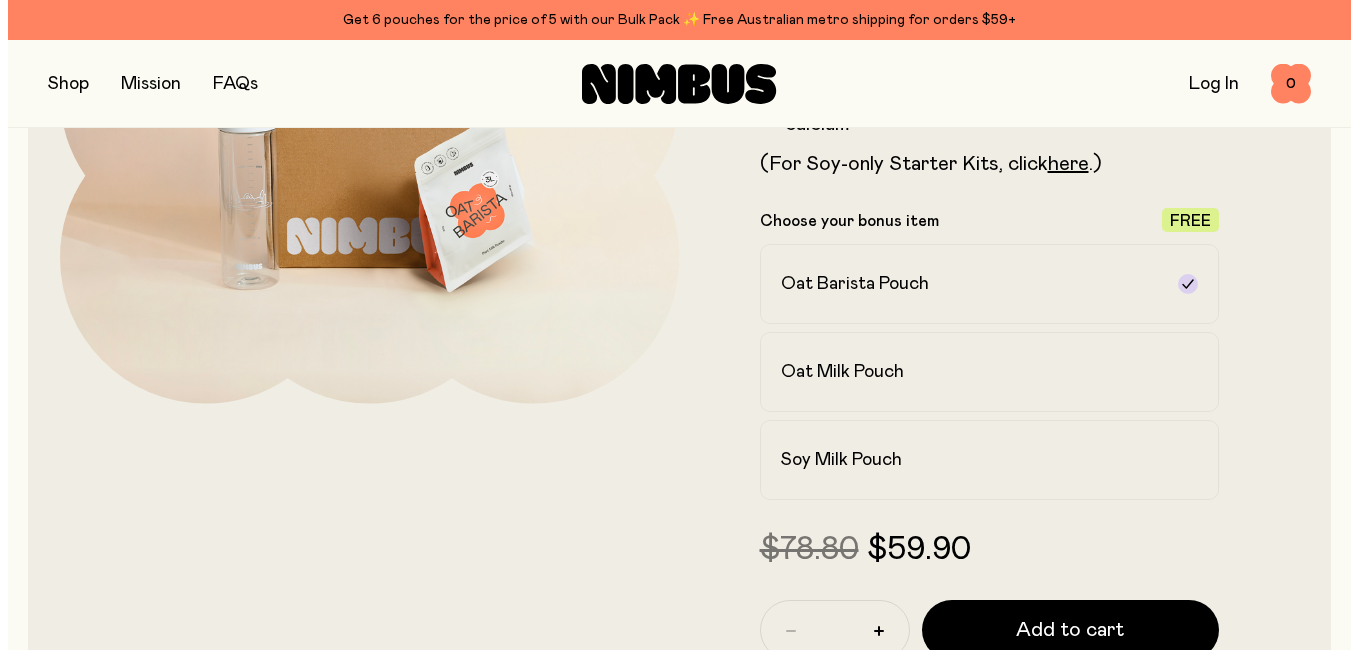 scroll, scrollTop: 0, scrollLeft: 0, axis: both 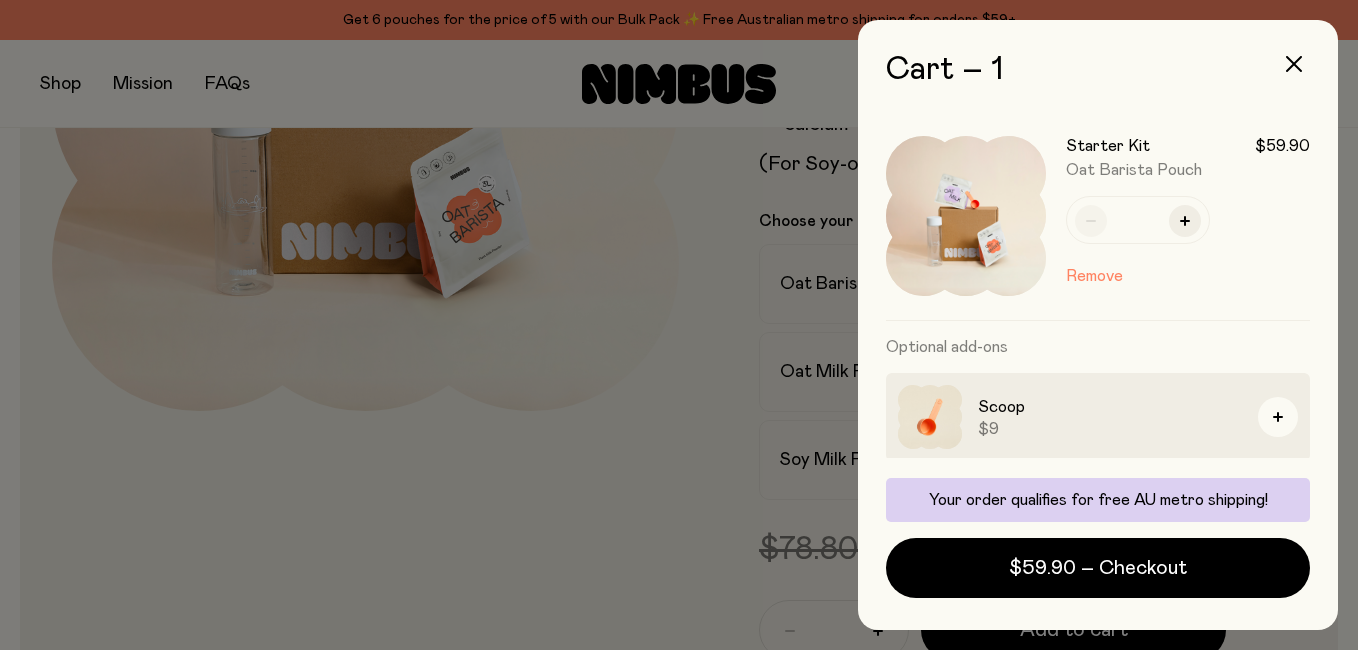 click 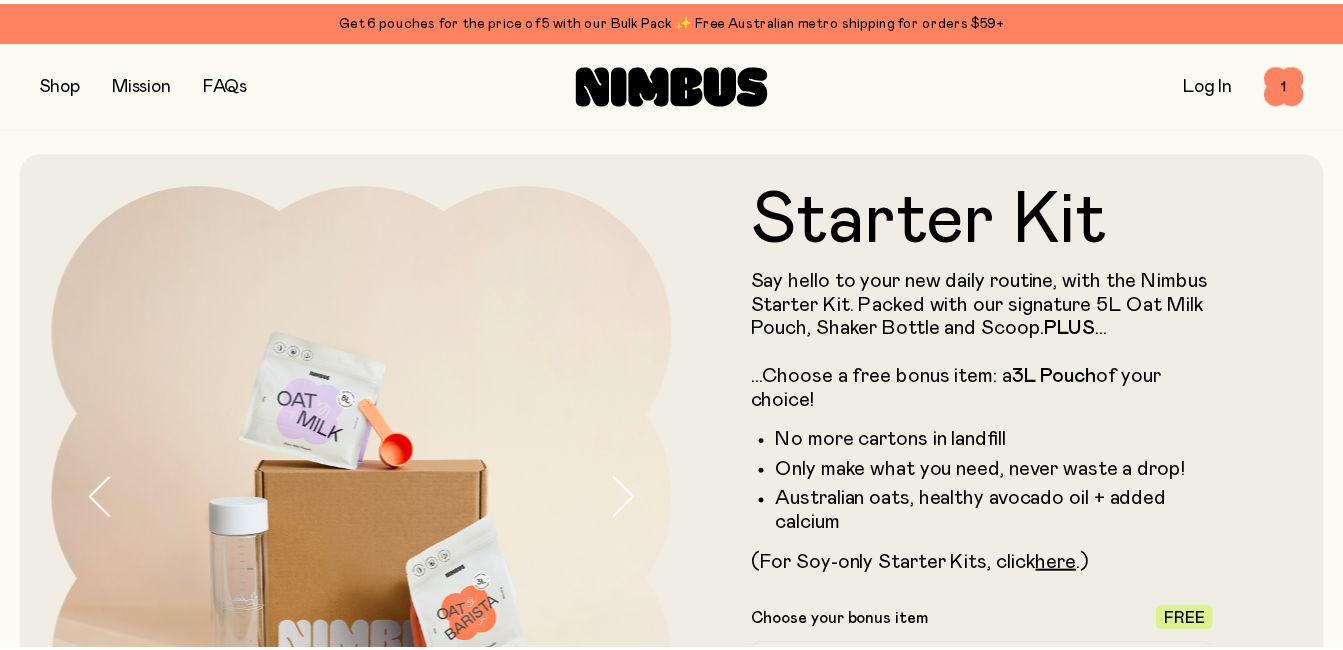 scroll, scrollTop: 400, scrollLeft: 0, axis: vertical 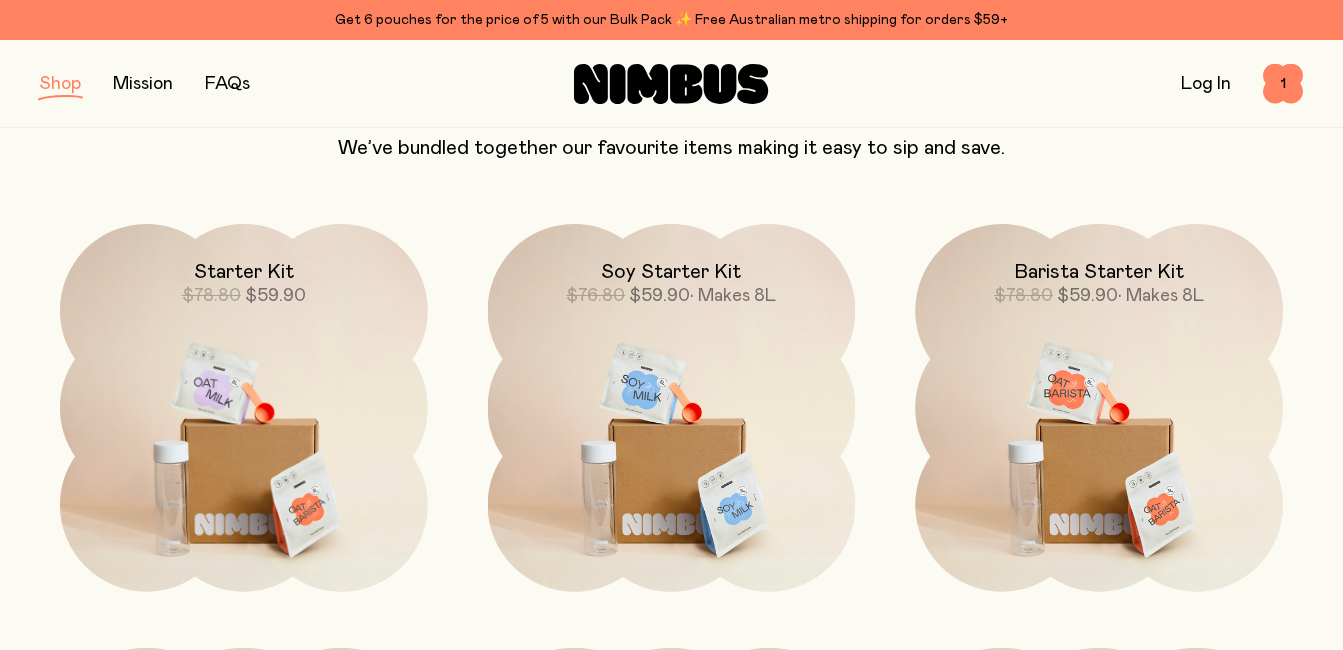 click at bounding box center [672, 440] 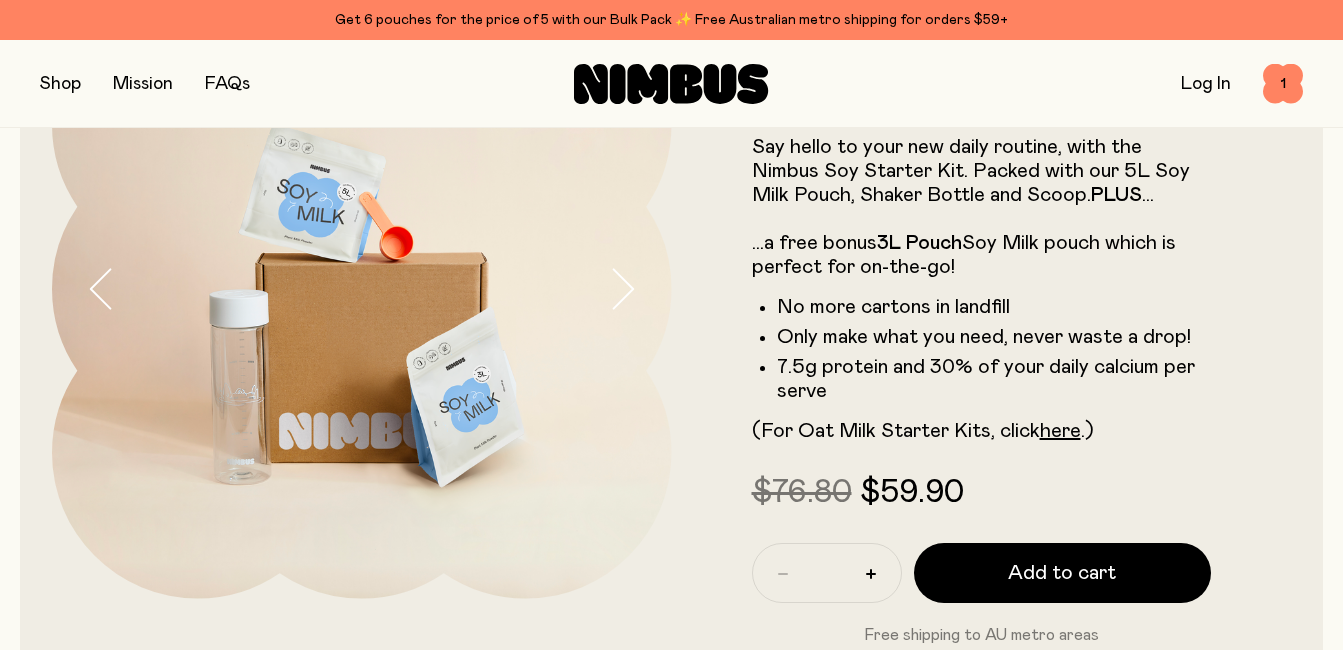 scroll, scrollTop: 200, scrollLeft: 0, axis: vertical 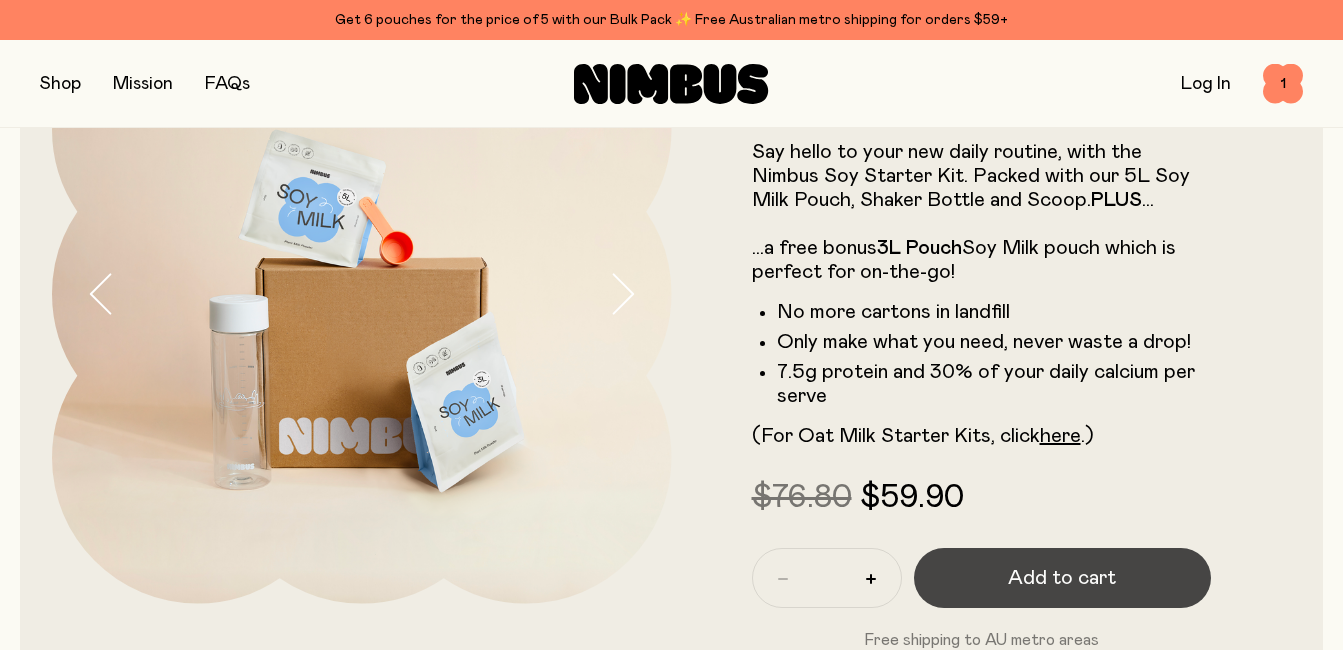 click on "Add to cart" at bounding box center (1062, 578) 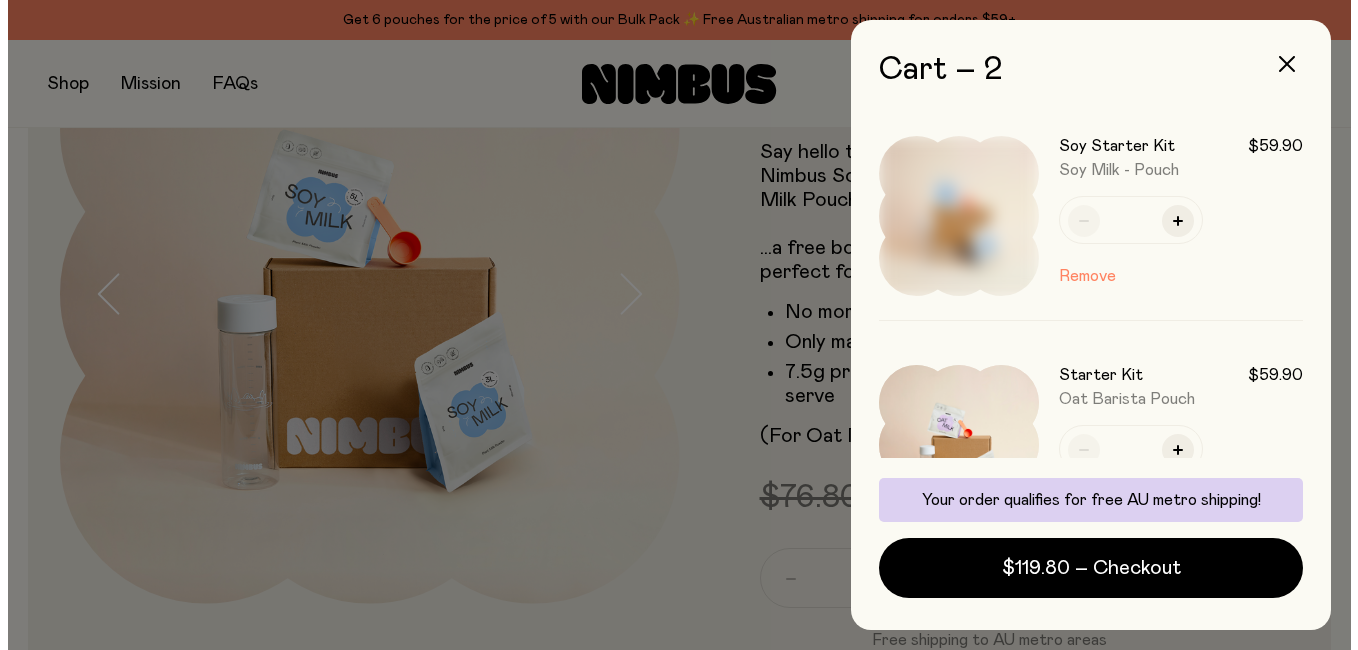 scroll, scrollTop: 0, scrollLeft: 0, axis: both 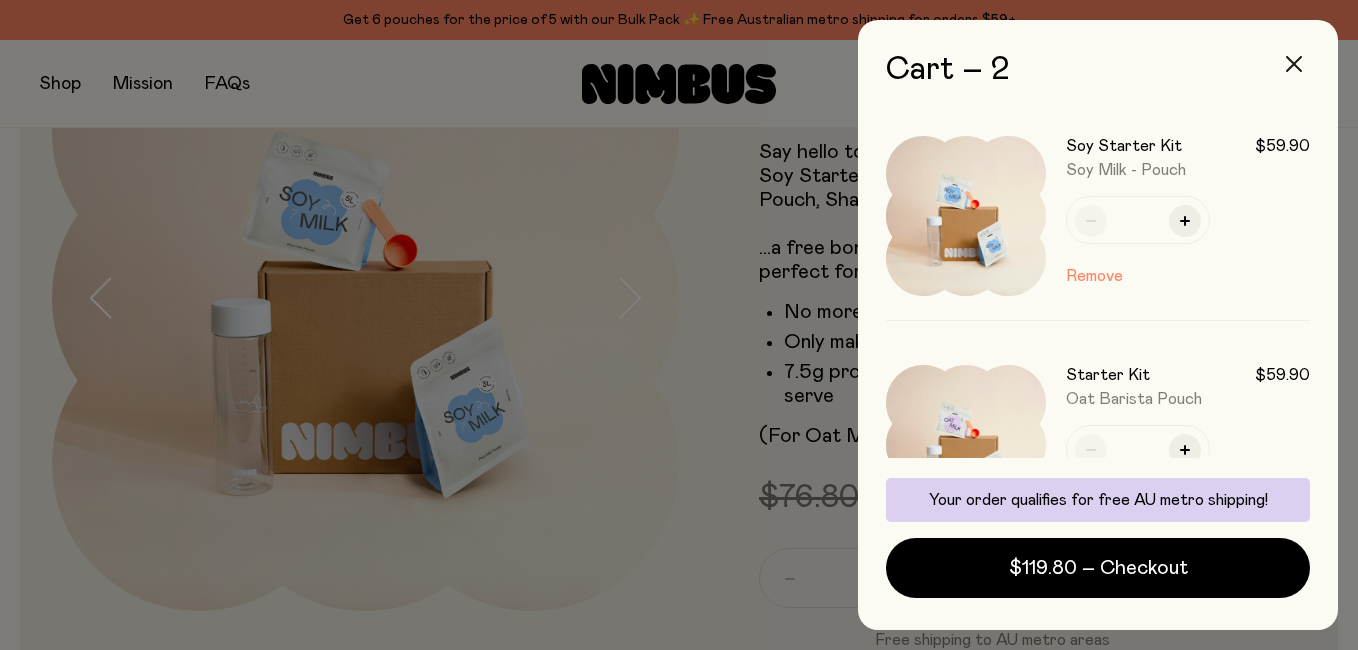 click 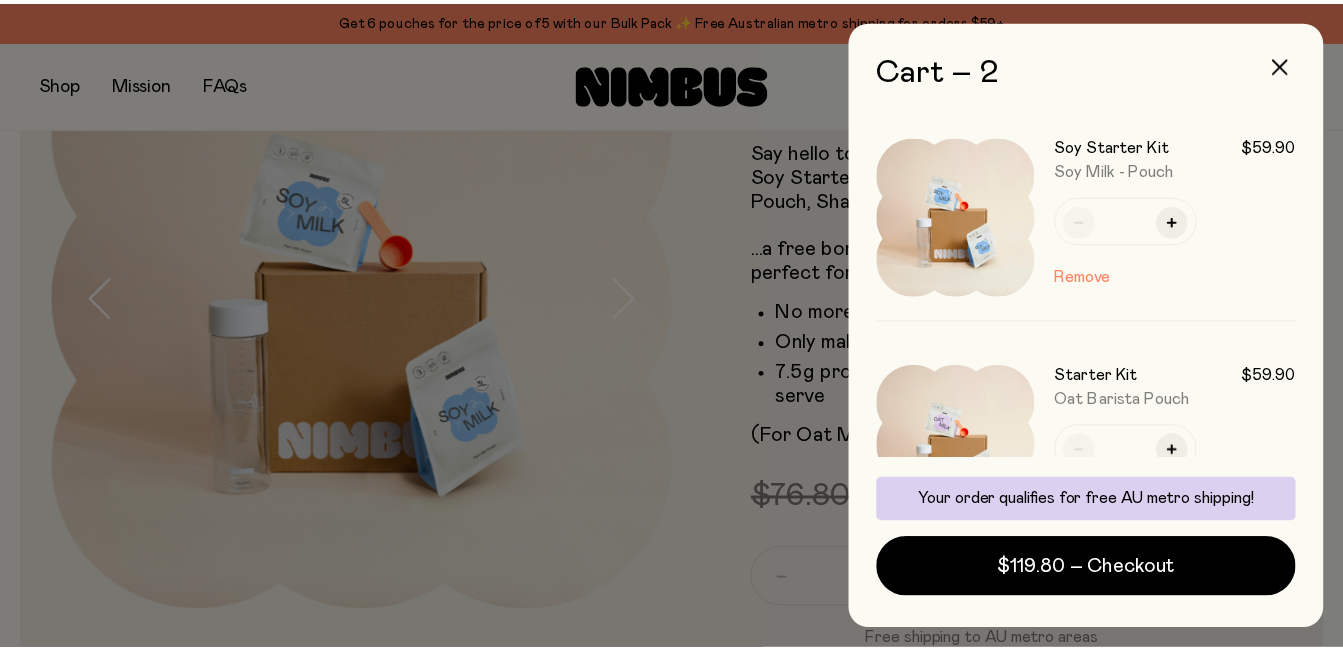 scroll, scrollTop: 200, scrollLeft: 0, axis: vertical 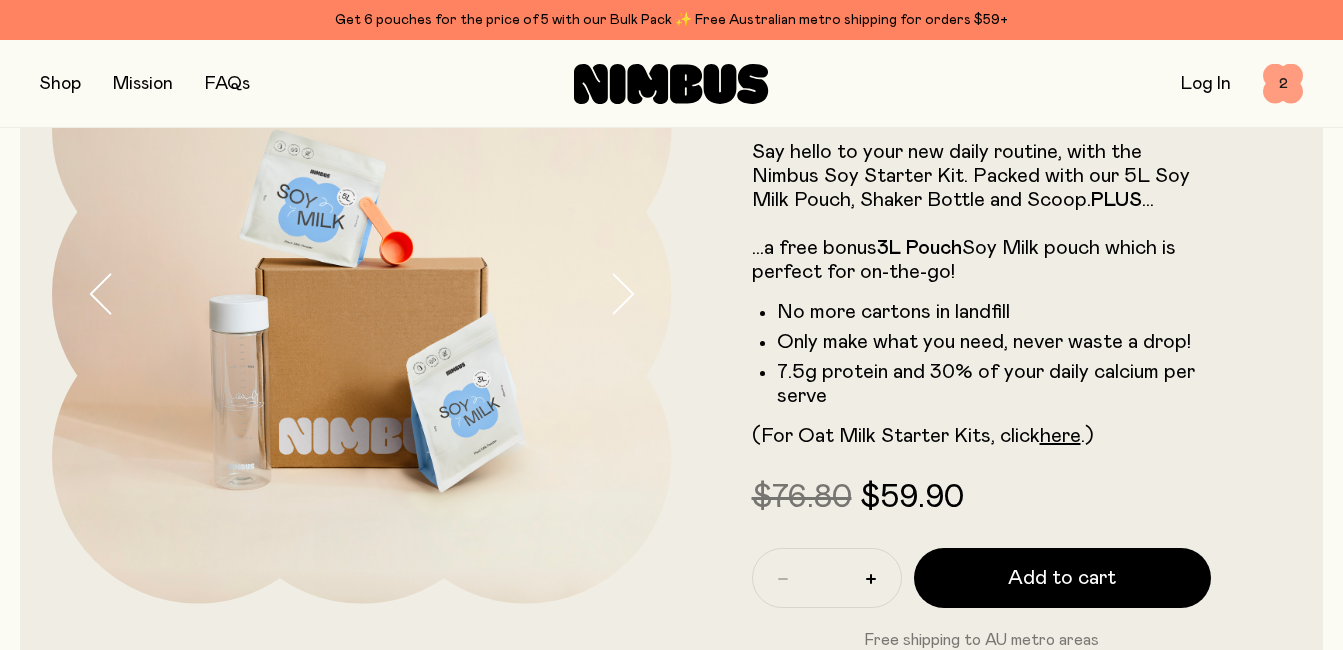 click on "2" at bounding box center [1283, 84] 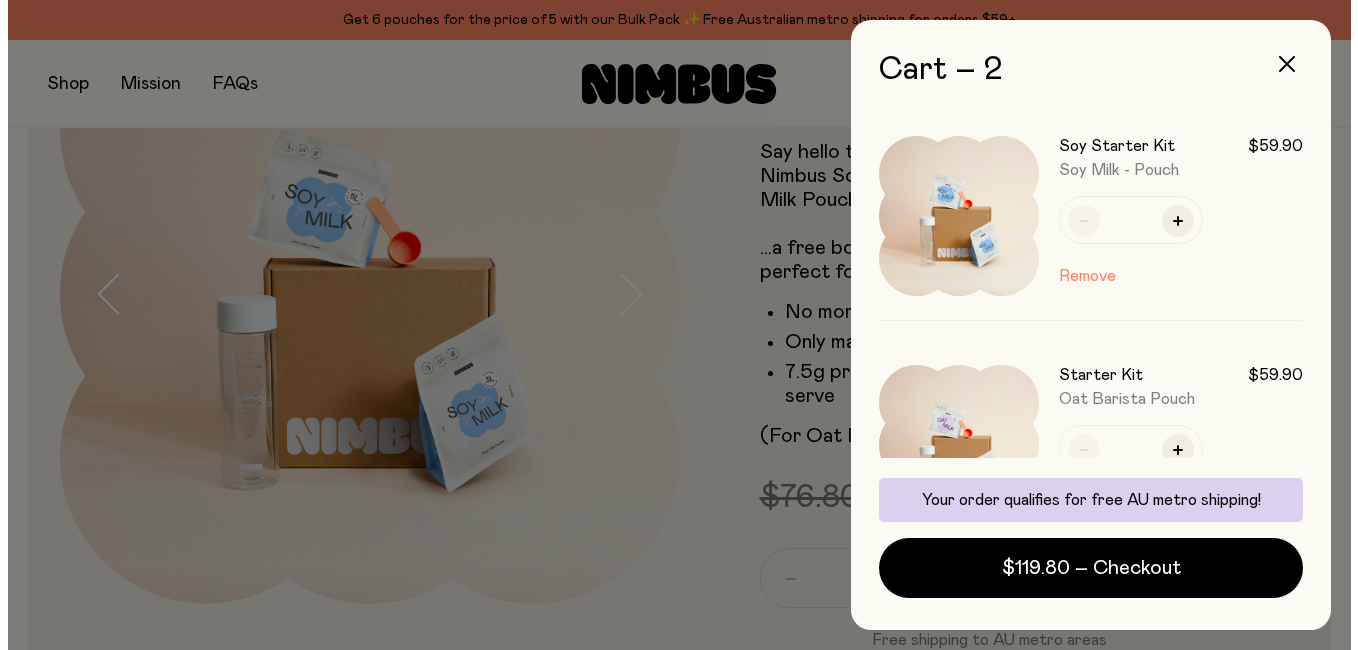 scroll, scrollTop: 0, scrollLeft: 0, axis: both 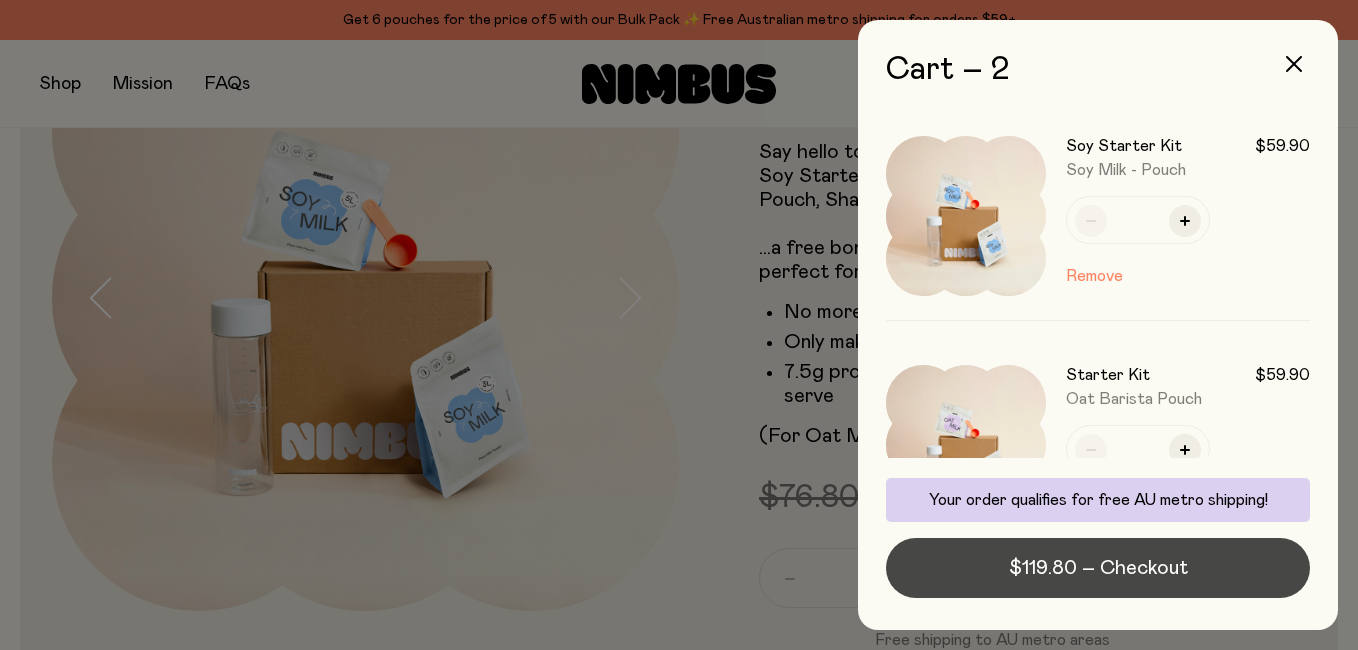 click on "$119.80 – Checkout" at bounding box center [1098, 568] 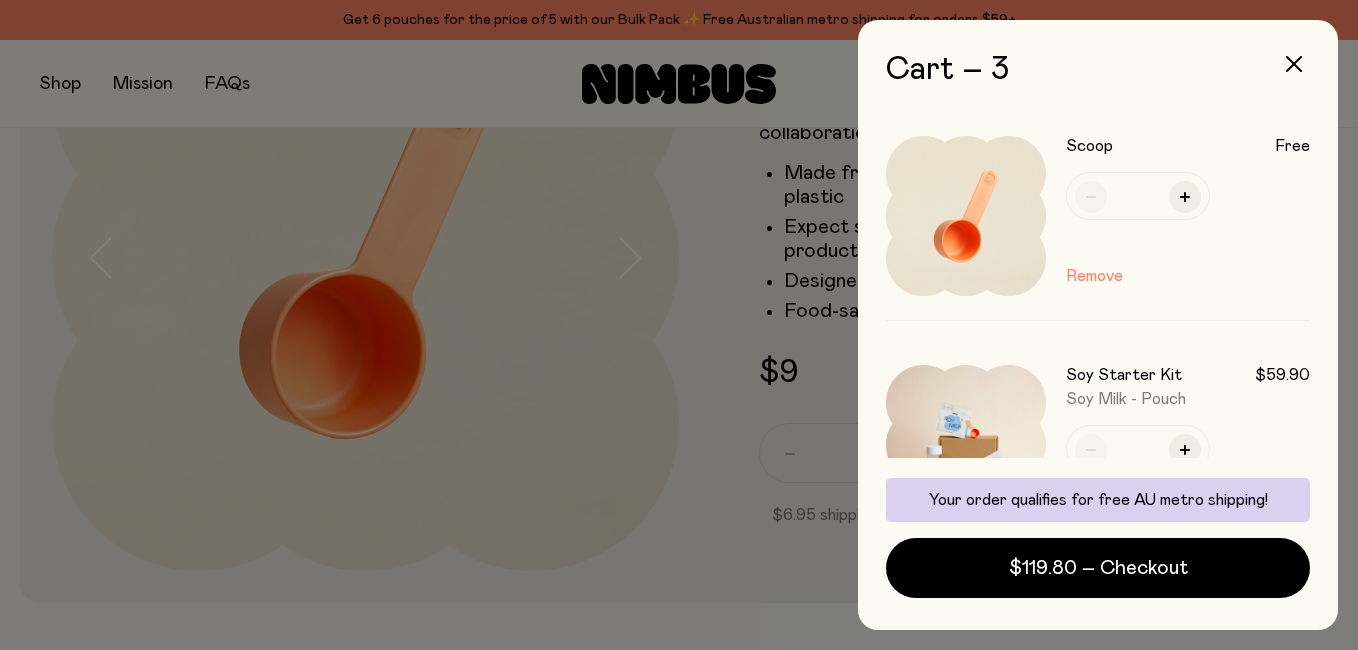 scroll, scrollTop: 0, scrollLeft: 0, axis: both 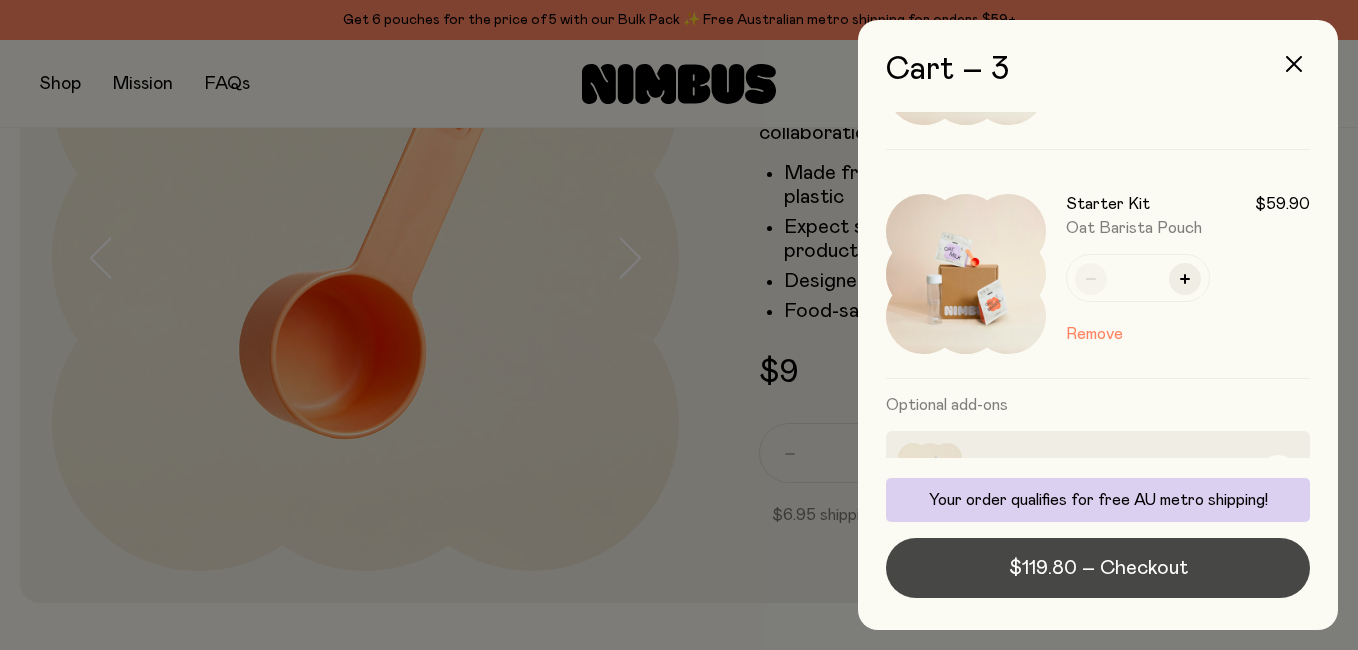 click on "$119.80 – Checkout" at bounding box center (1098, 568) 